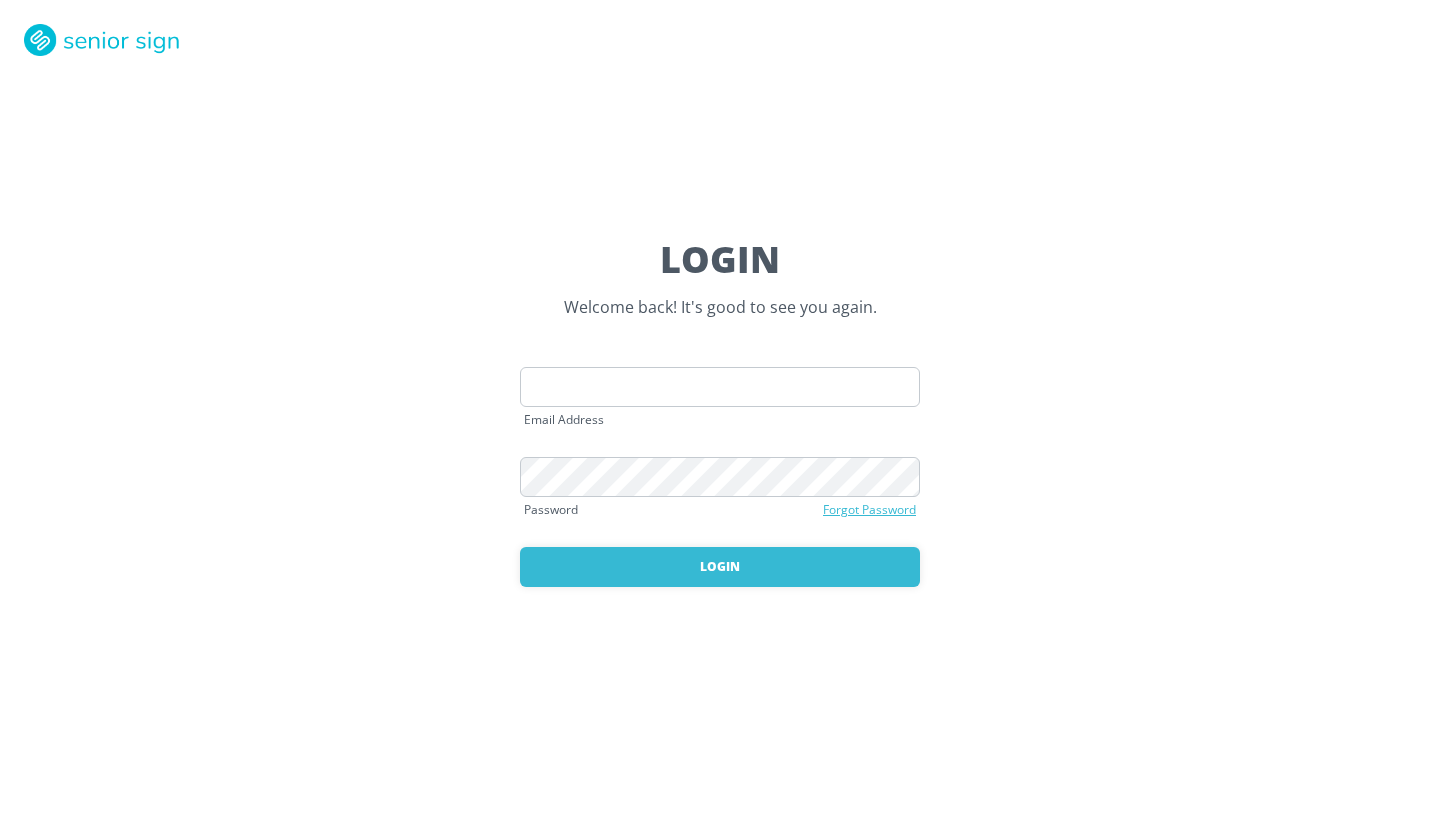 scroll, scrollTop: 0, scrollLeft: 0, axis: both 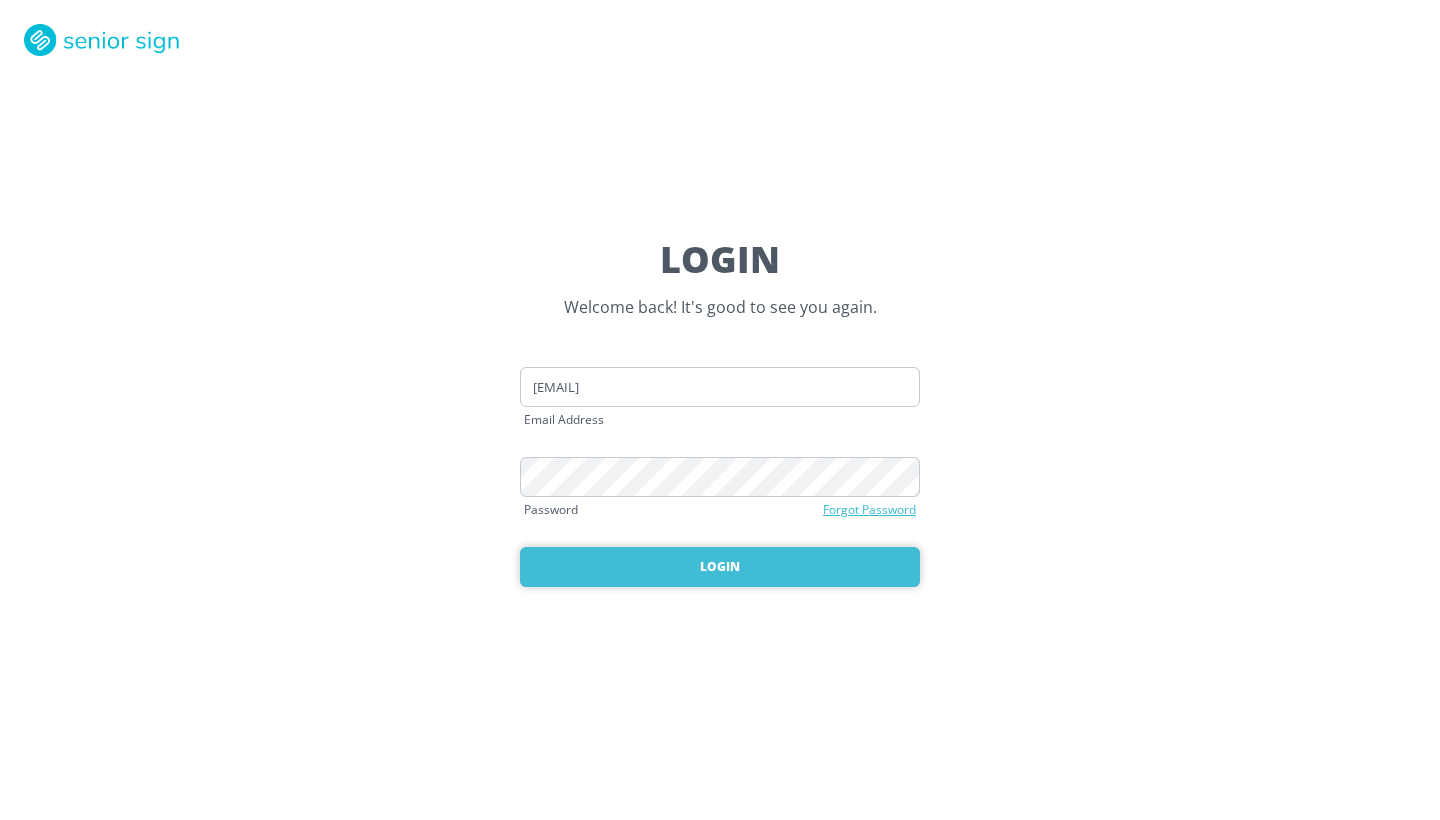 click on "Login" at bounding box center [720, 567] 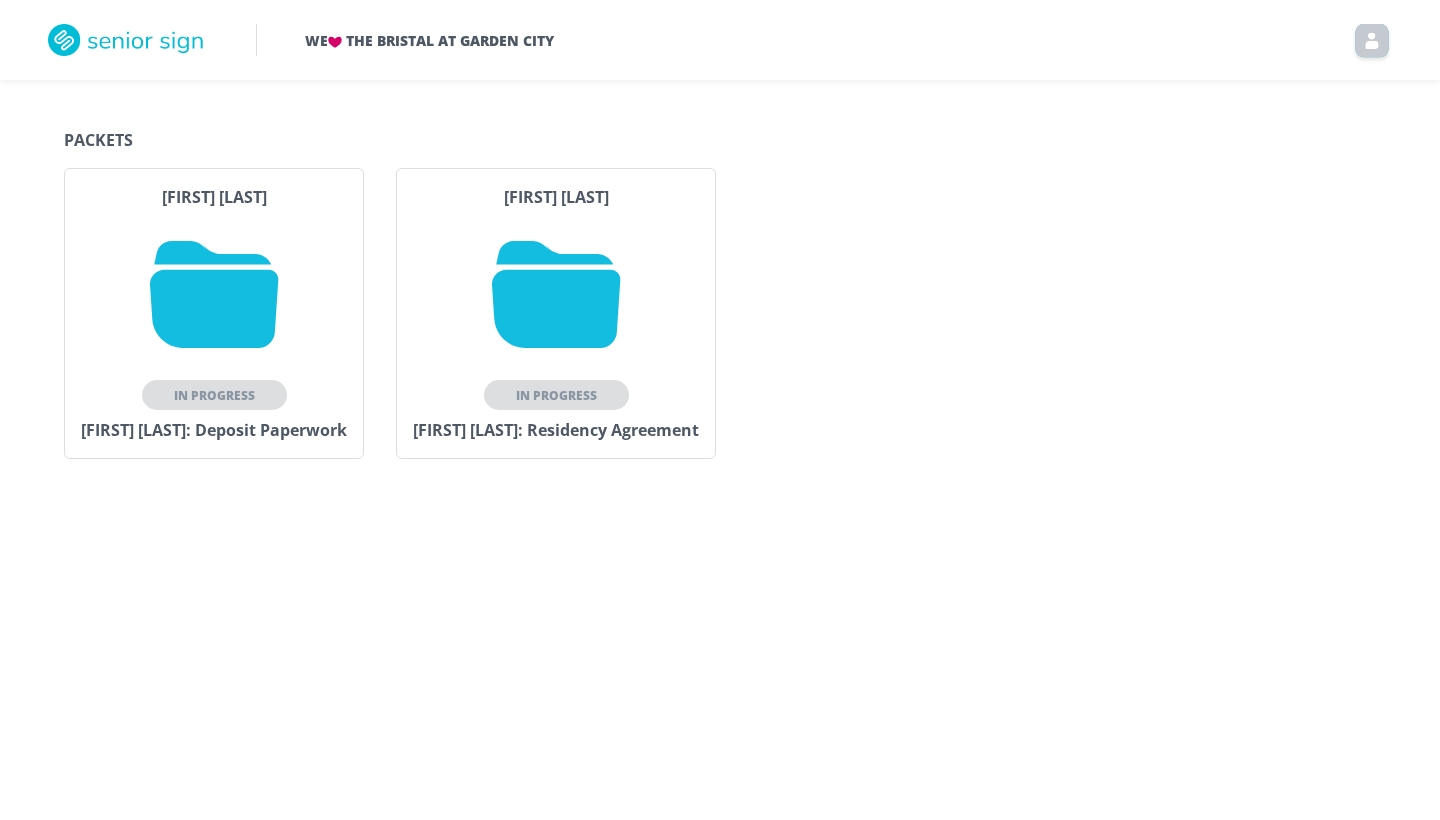 click at bounding box center [556, 294] 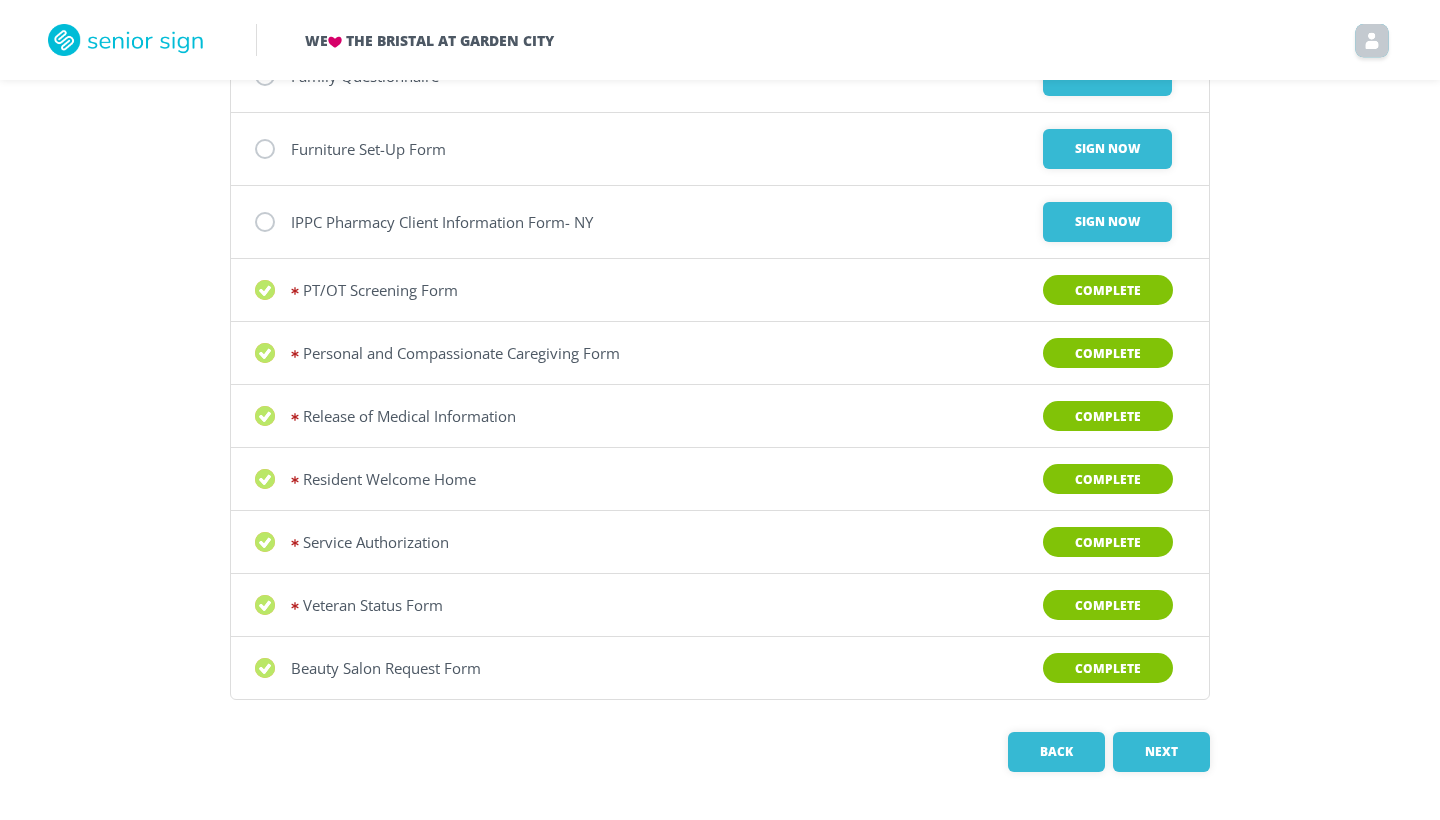 scroll, scrollTop: 517, scrollLeft: 0, axis: vertical 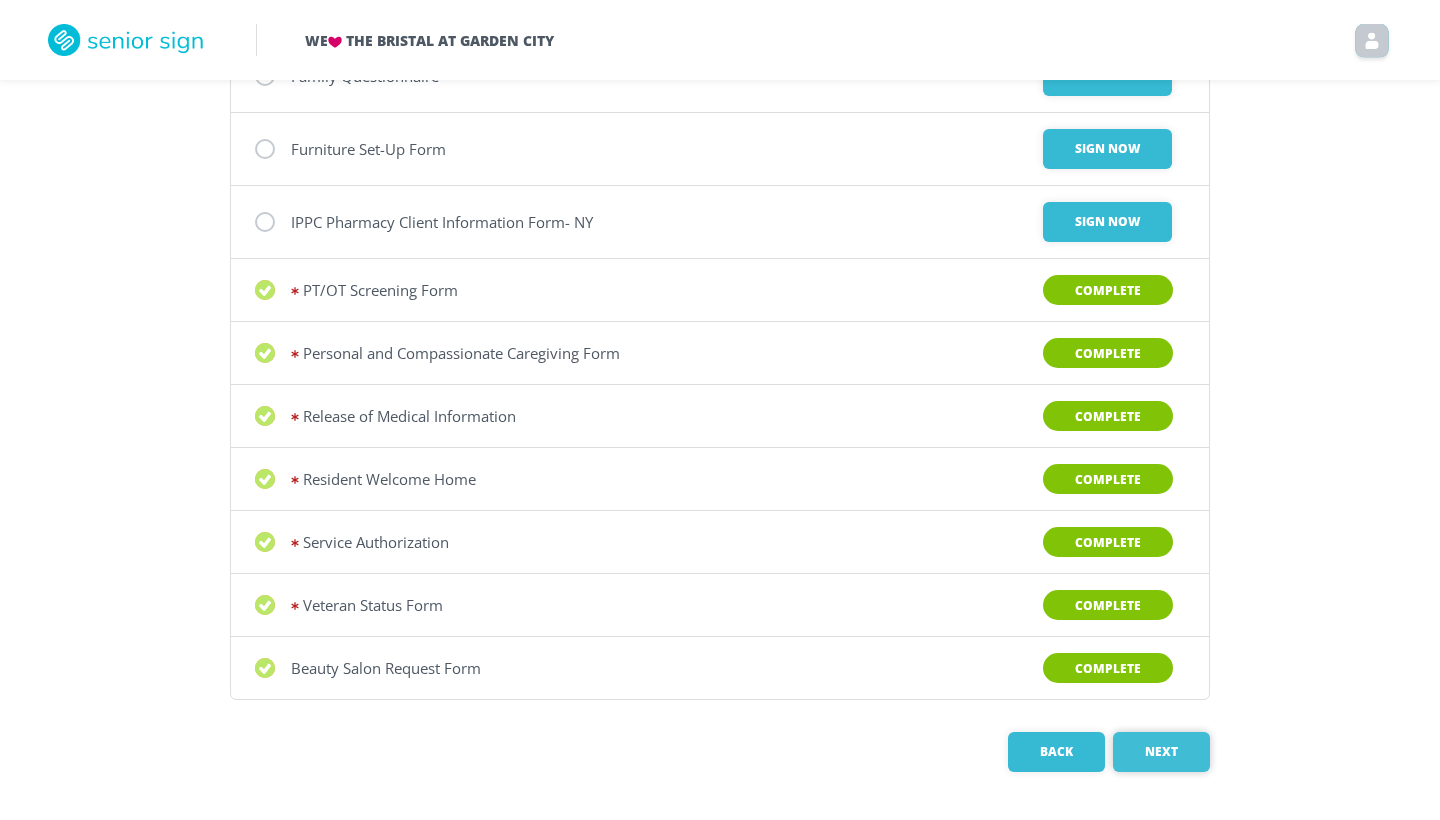 click on "Next" at bounding box center (1161, 752) 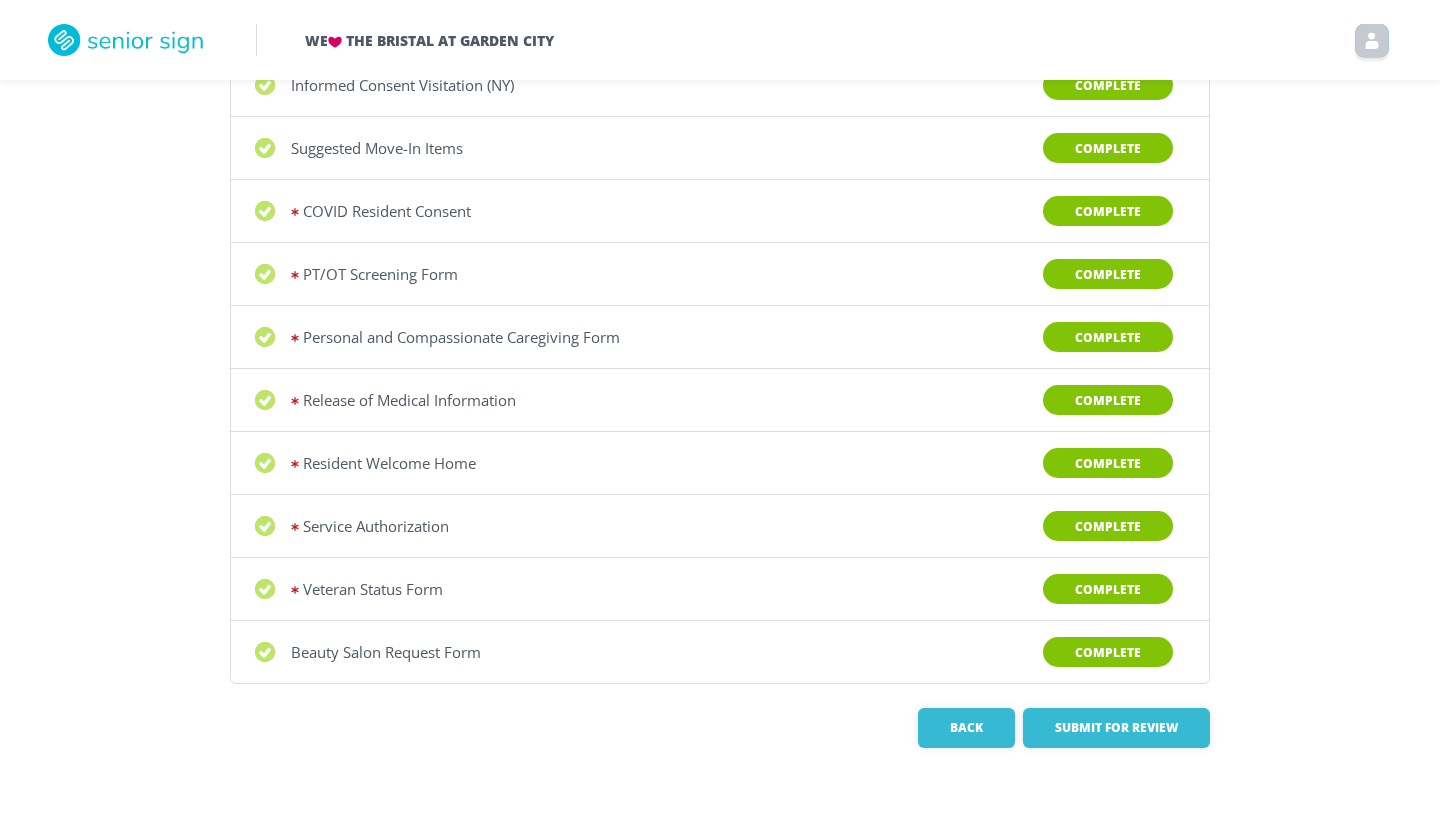 scroll, scrollTop: 260, scrollLeft: 0, axis: vertical 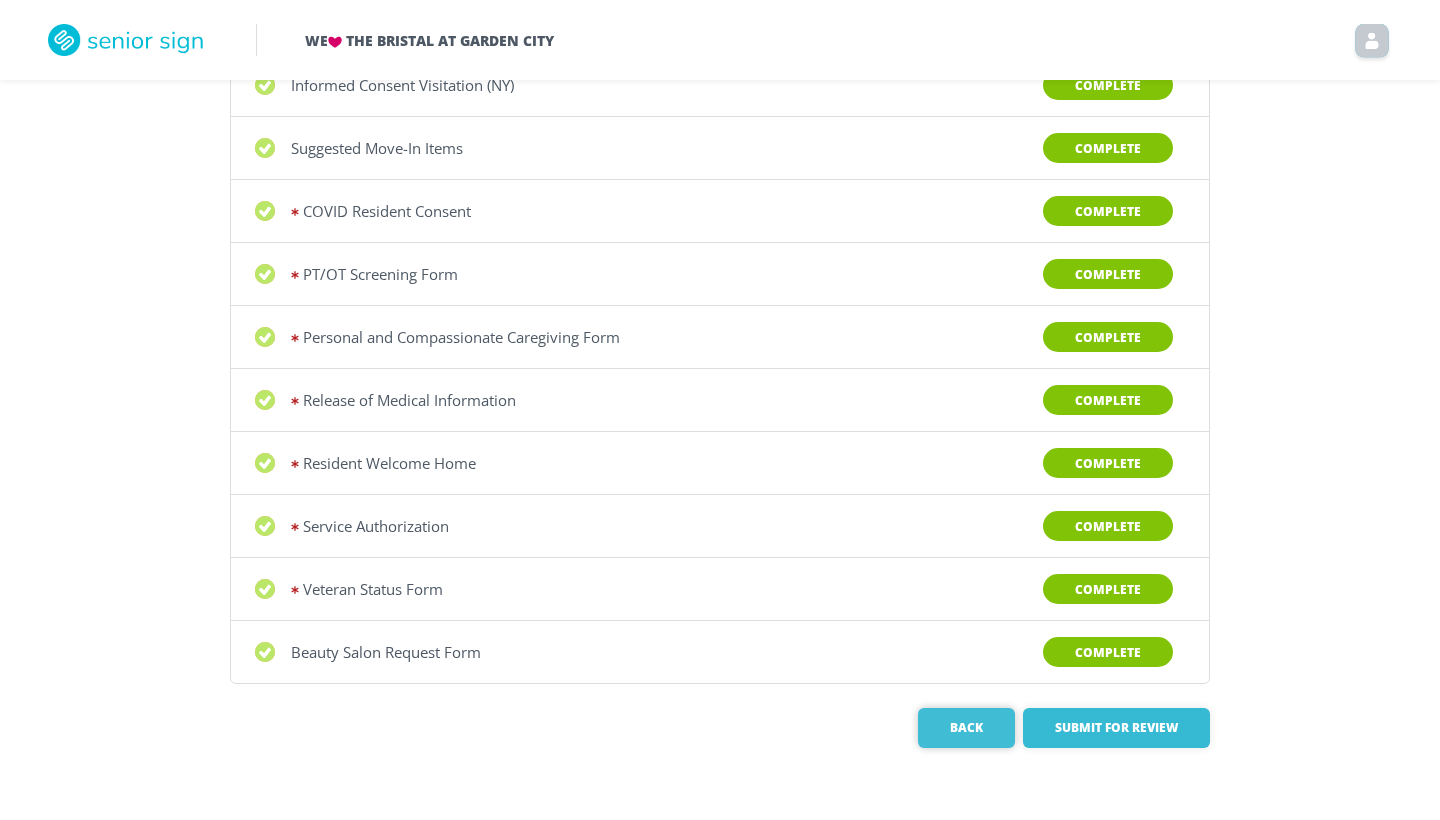click on "Back" at bounding box center [966, 728] 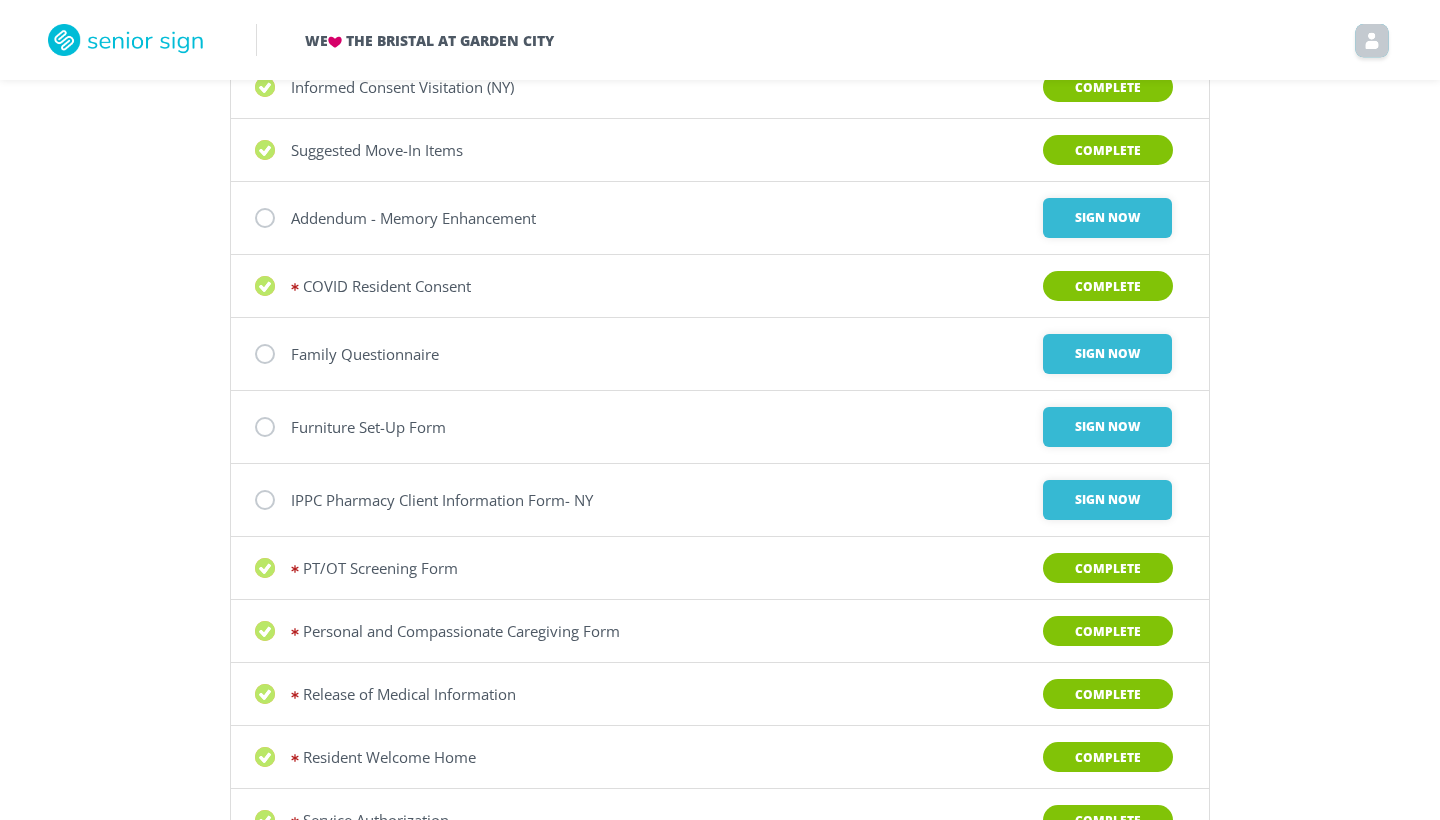 scroll, scrollTop: 253, scrollLeft: 0, axis: vertical 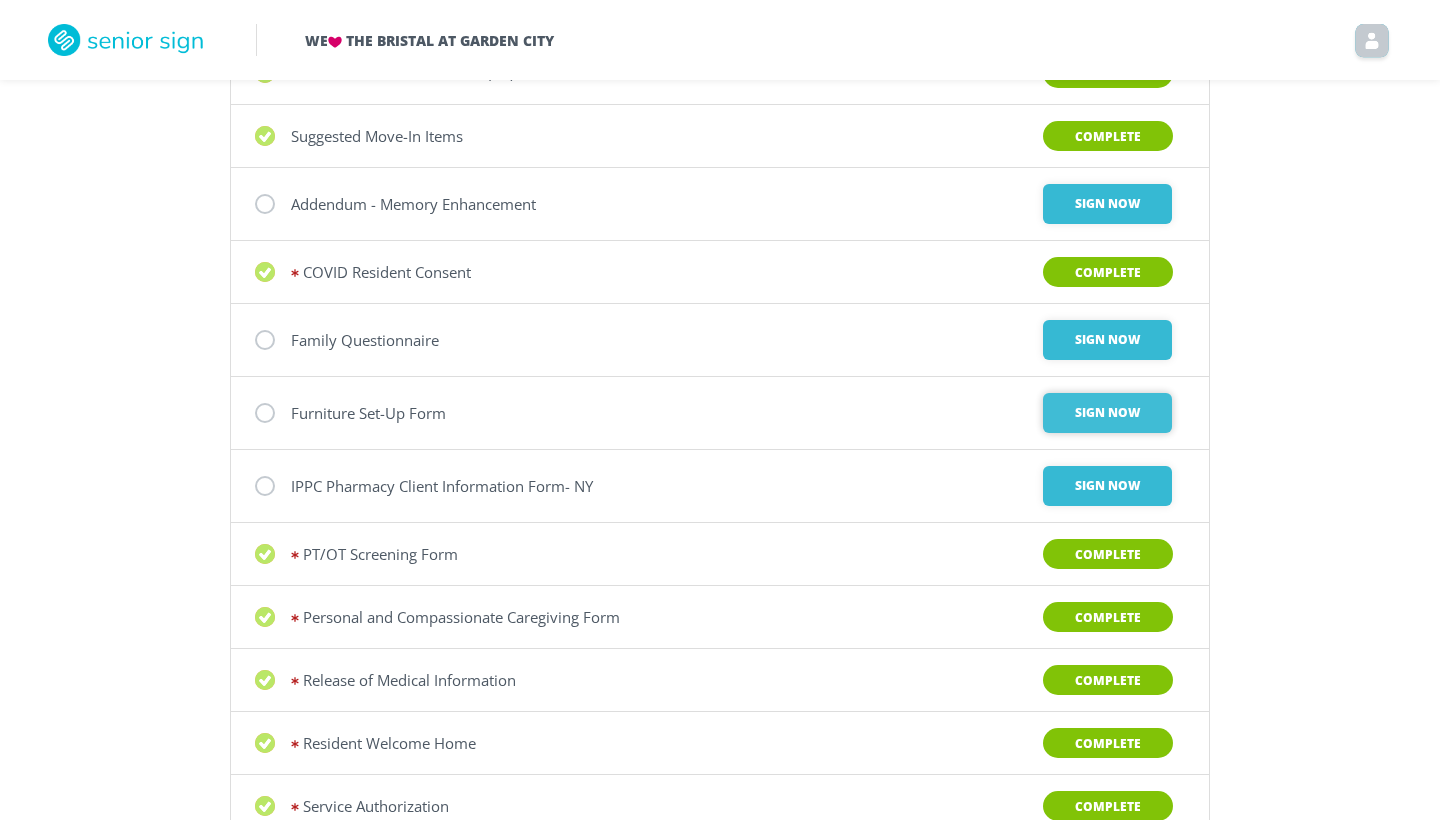 click on "Sign Now" at bounding box center [1107, 204] 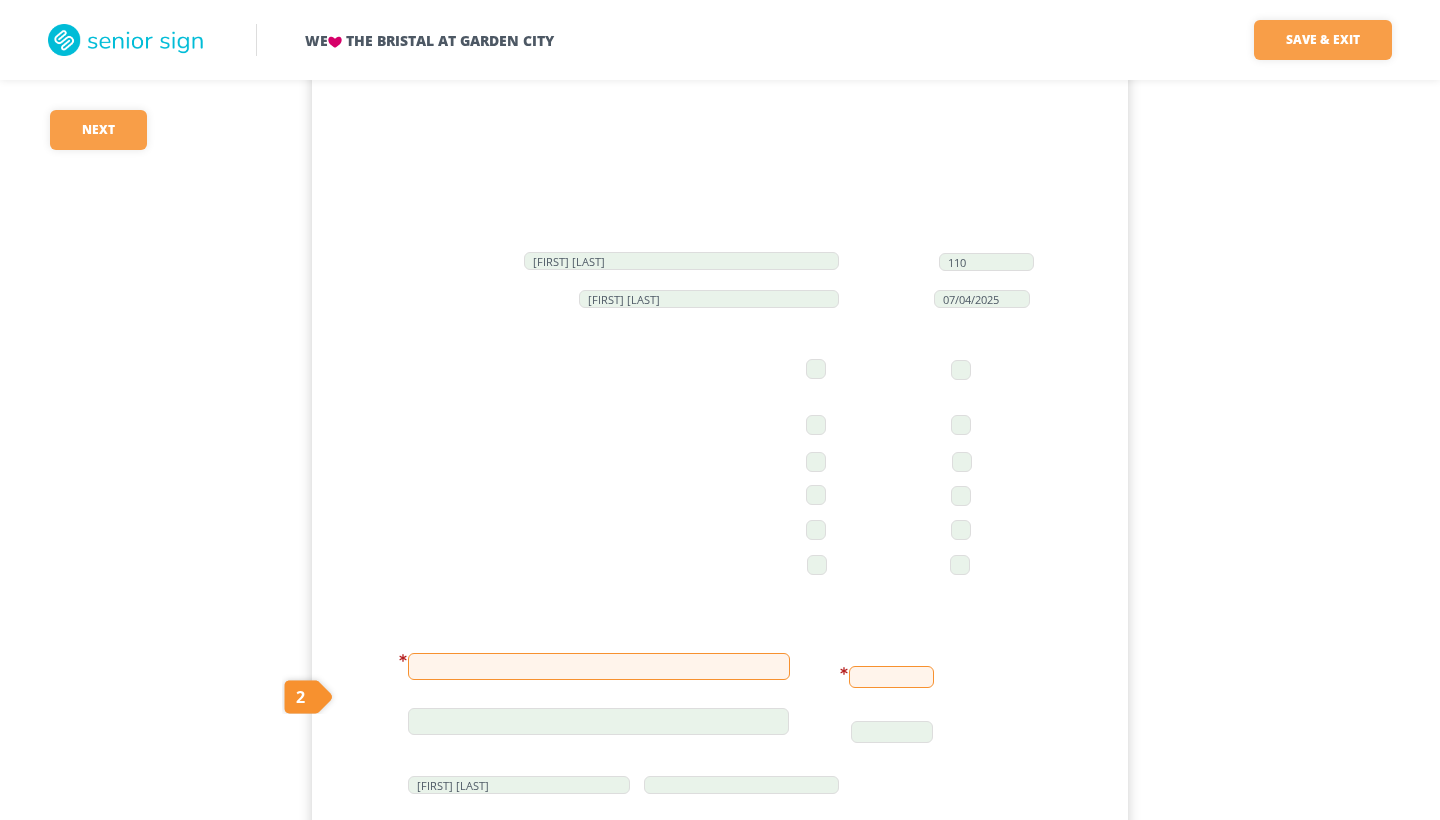 scroll, scrollTop: 145, scrollLeft: 0, axis: vertical 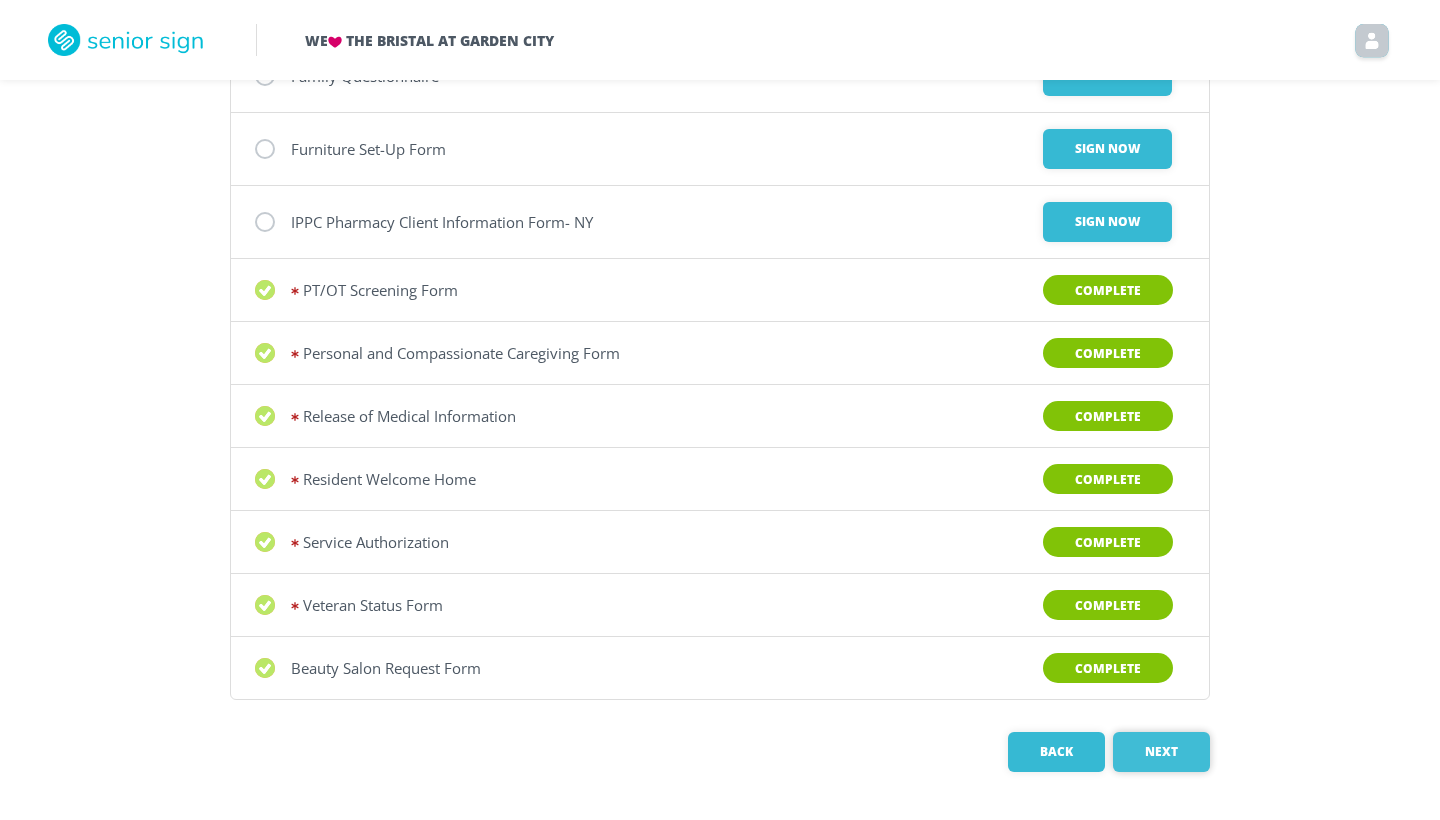 click on "Next" at bounding box center [1161, 752] 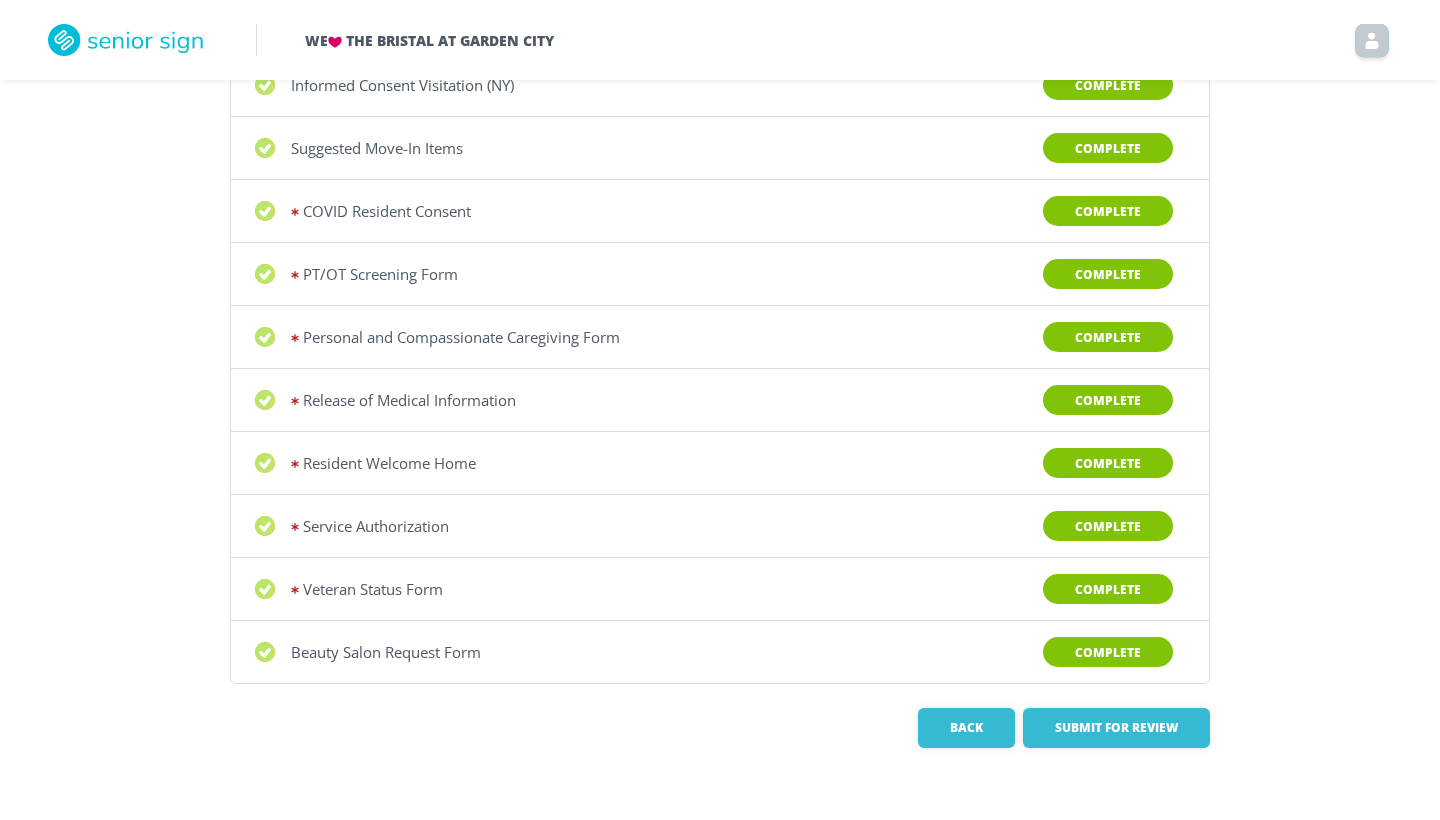 scroll, scrollTop: 260, scrollLeft: 0, axis: vertical 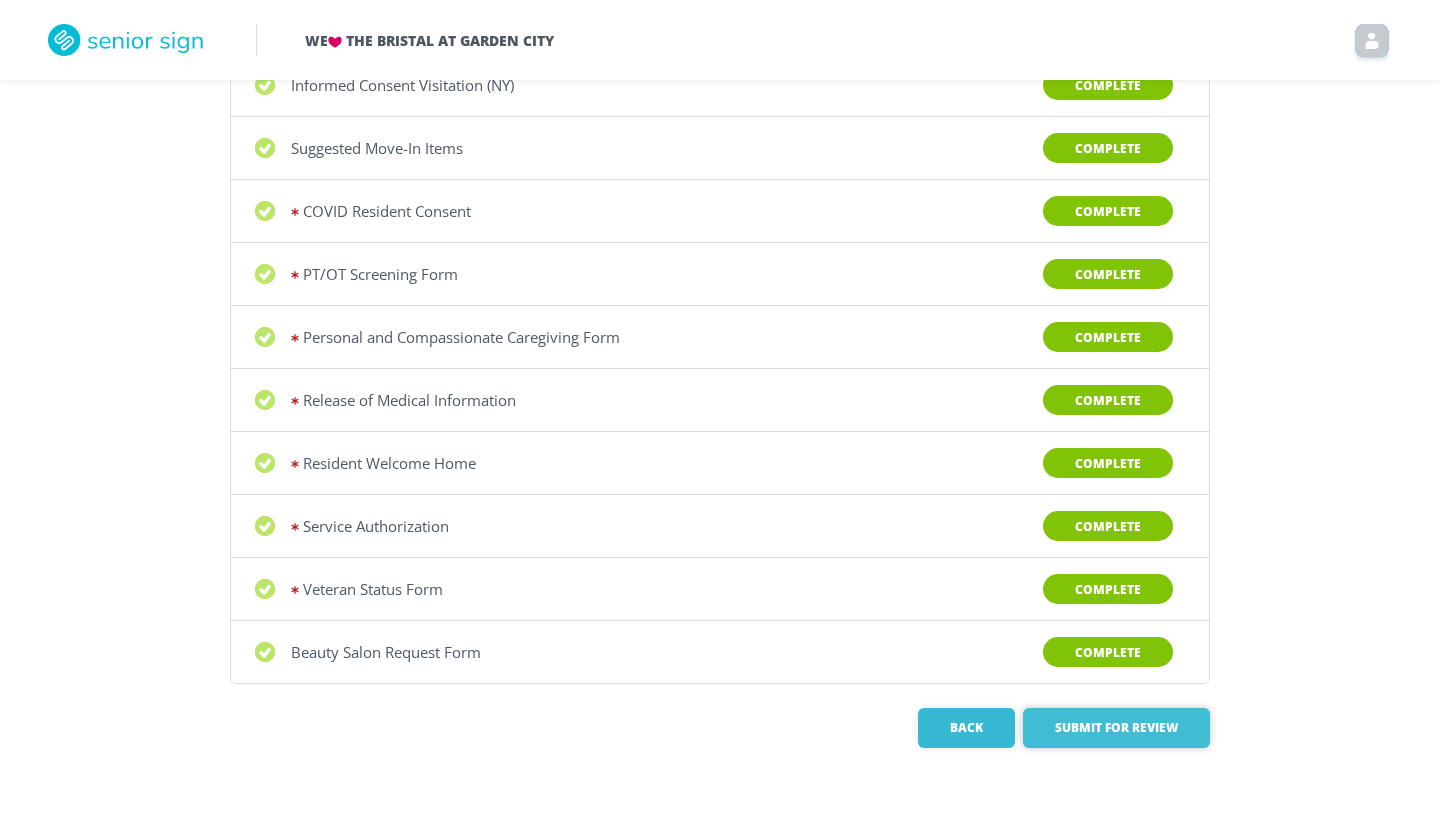 click on "Submit for Review" at bounding box center [1116, 728] 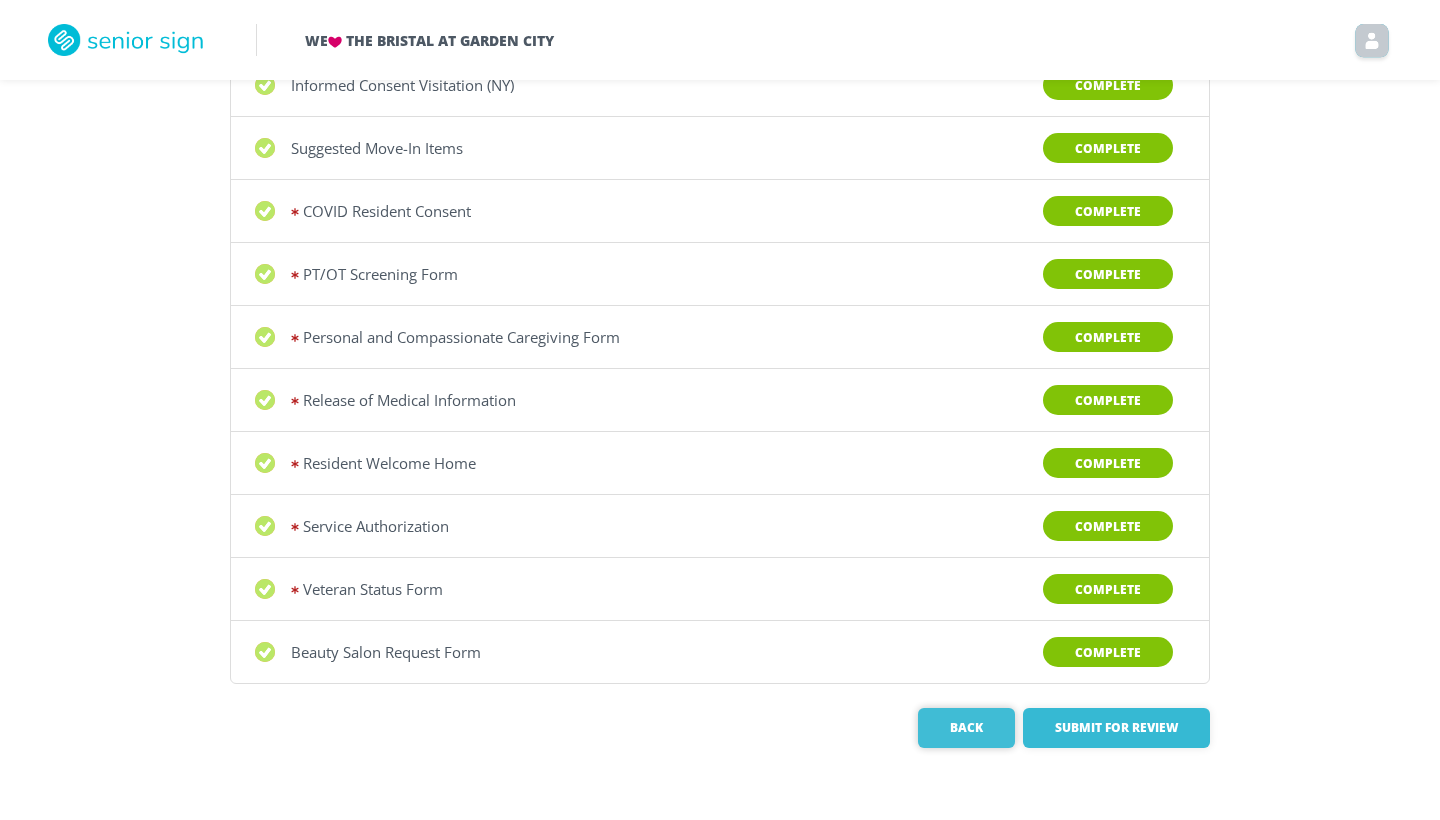 click on "Back" at bounding box center (966, 728) 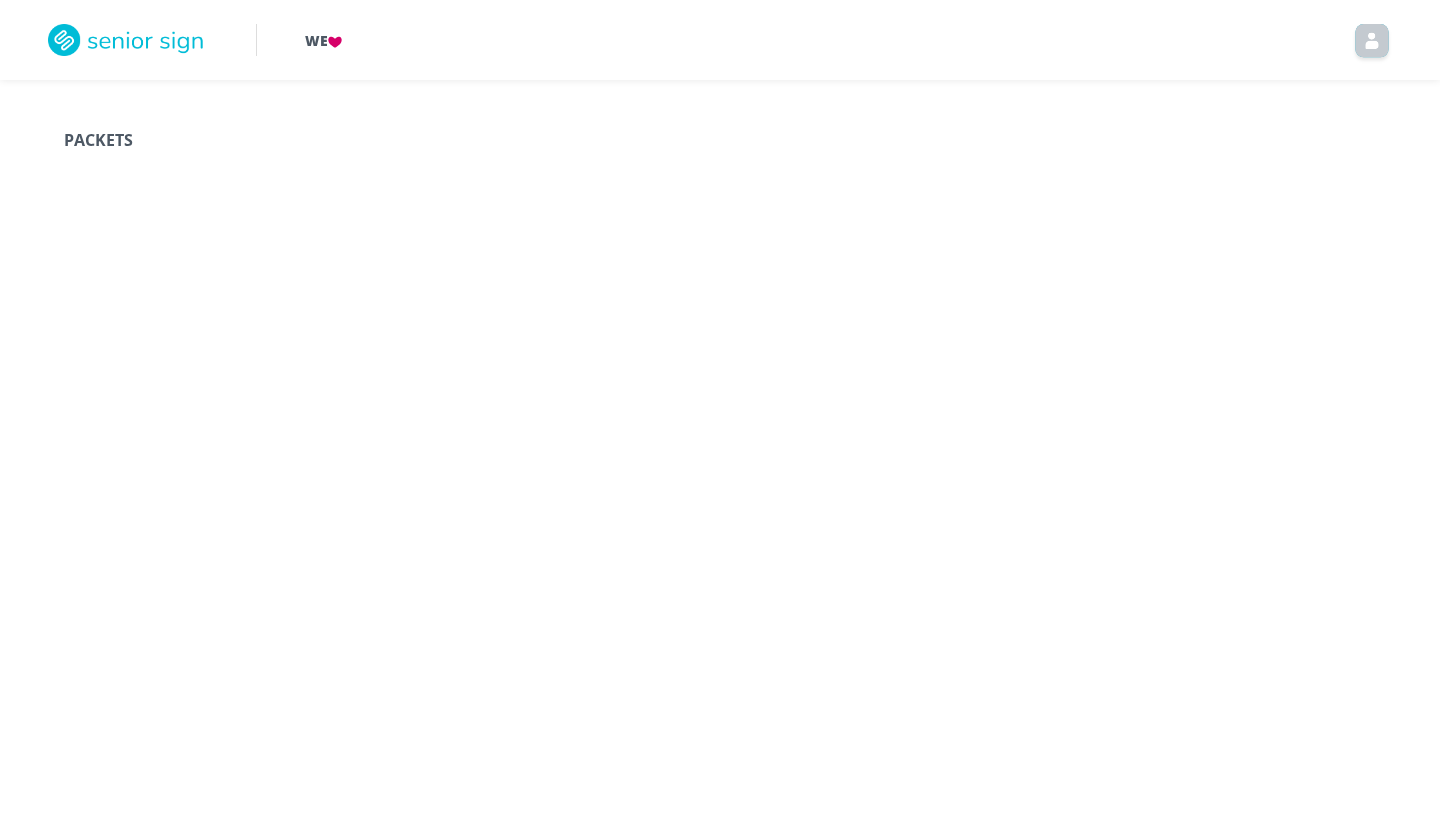scroll, scrollTop: 0, scrollLeft: 0, axis: both 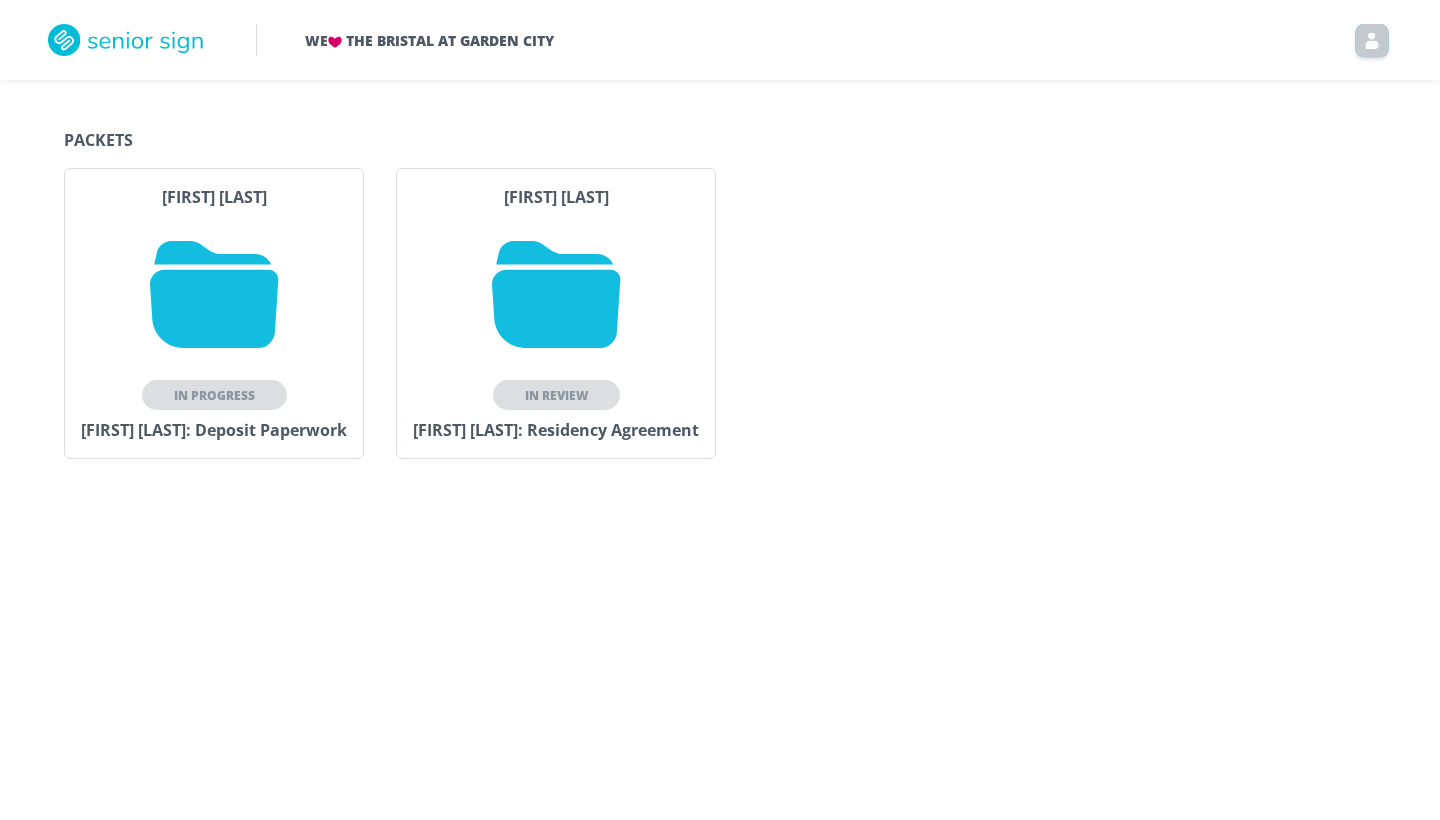 click at bounding box center [214, 294] 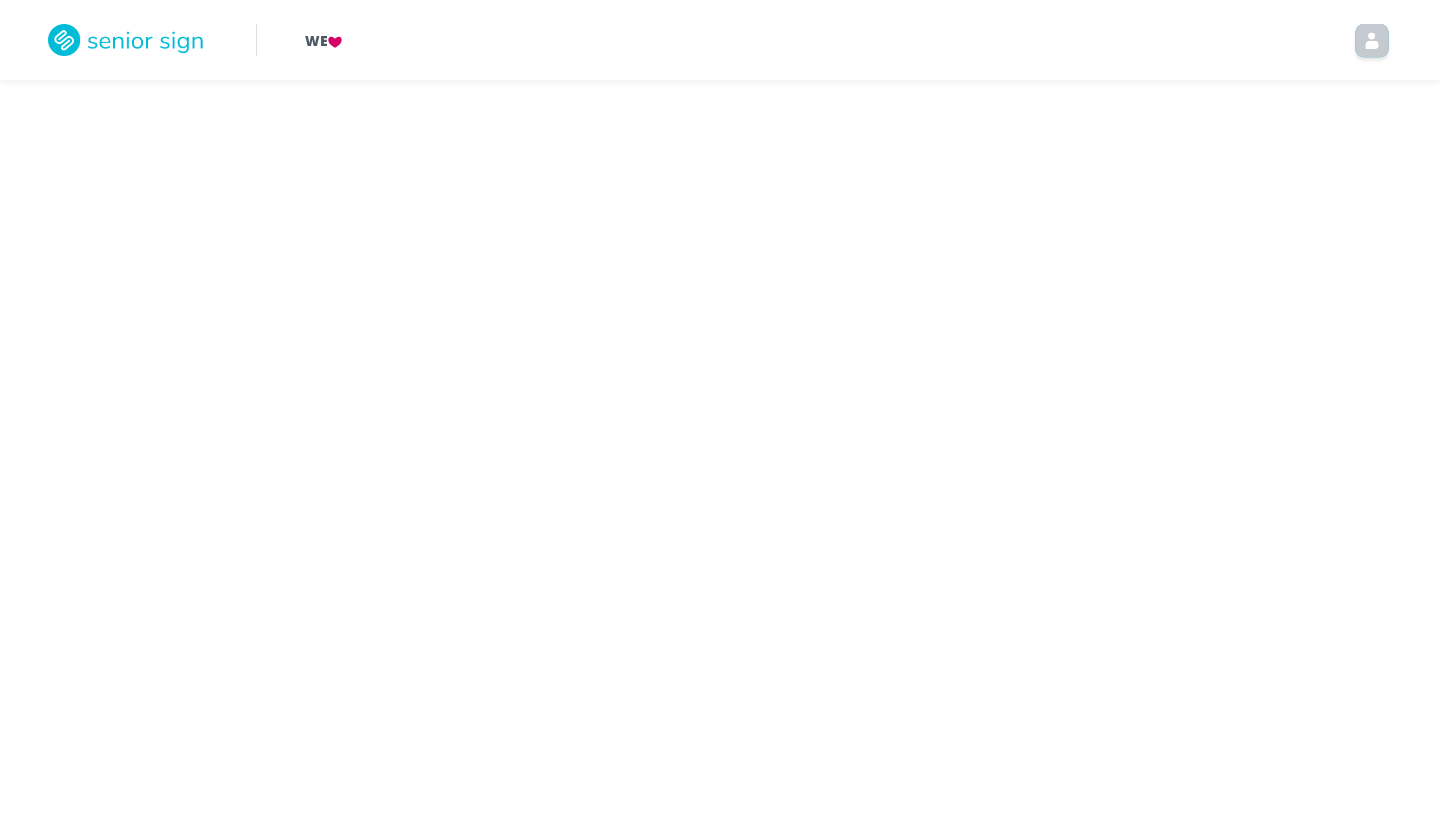 scroll, scrollTop: 0, scrollLeft: 0, axis: both 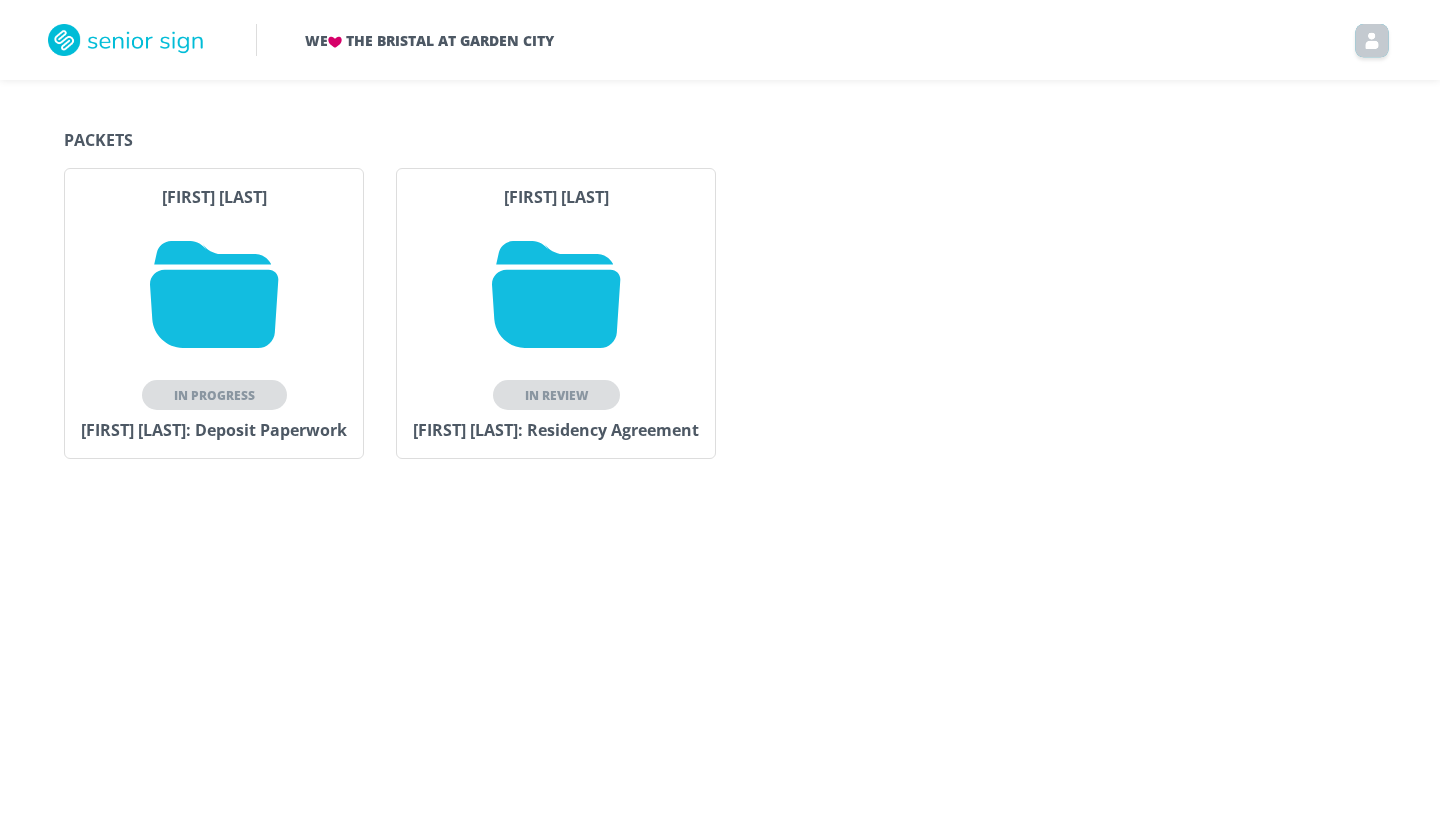 click at bounding box center [556, 294] 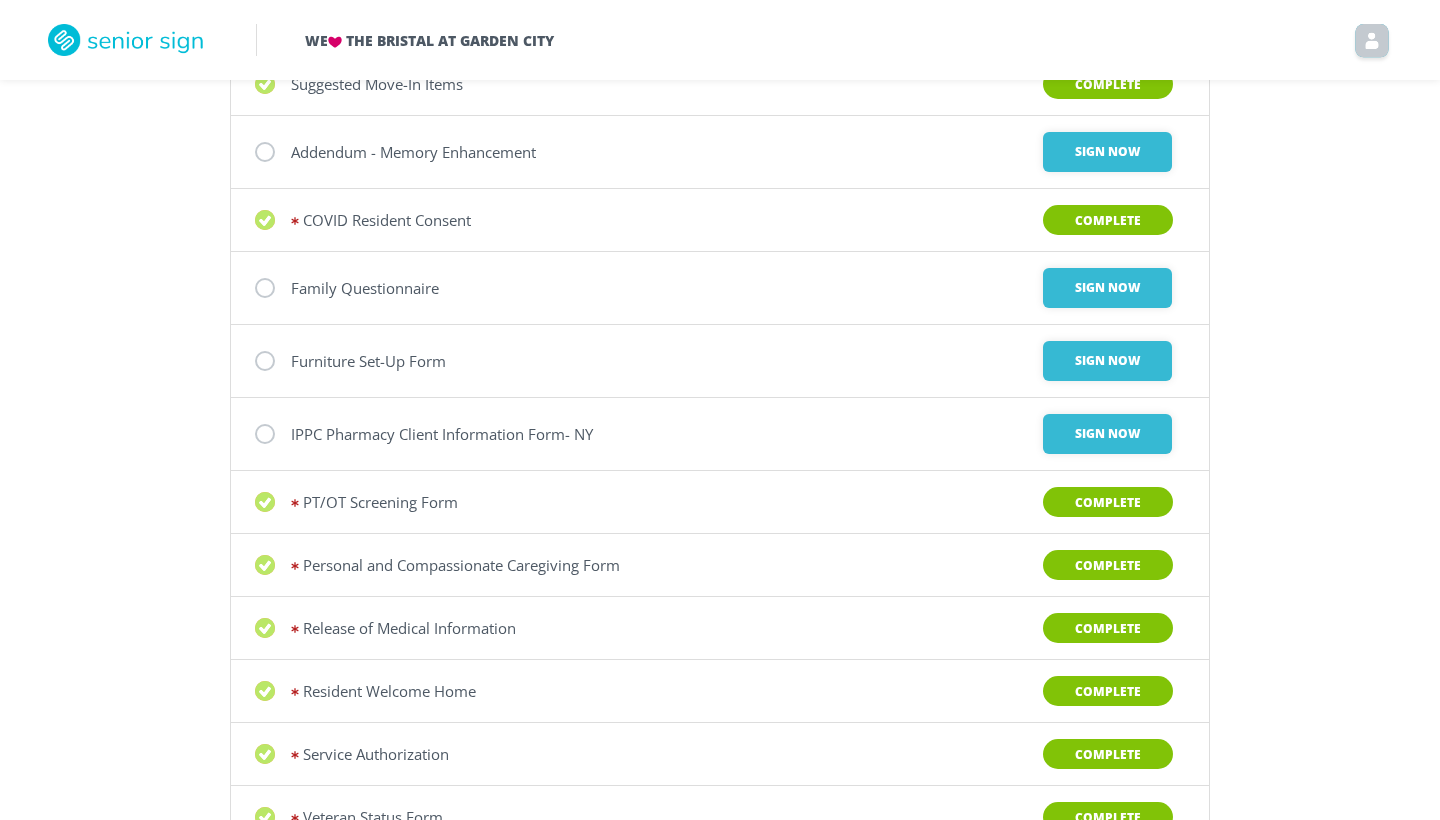scroll, scrollTop: 308, scrollLeft: 0, axis: vertical 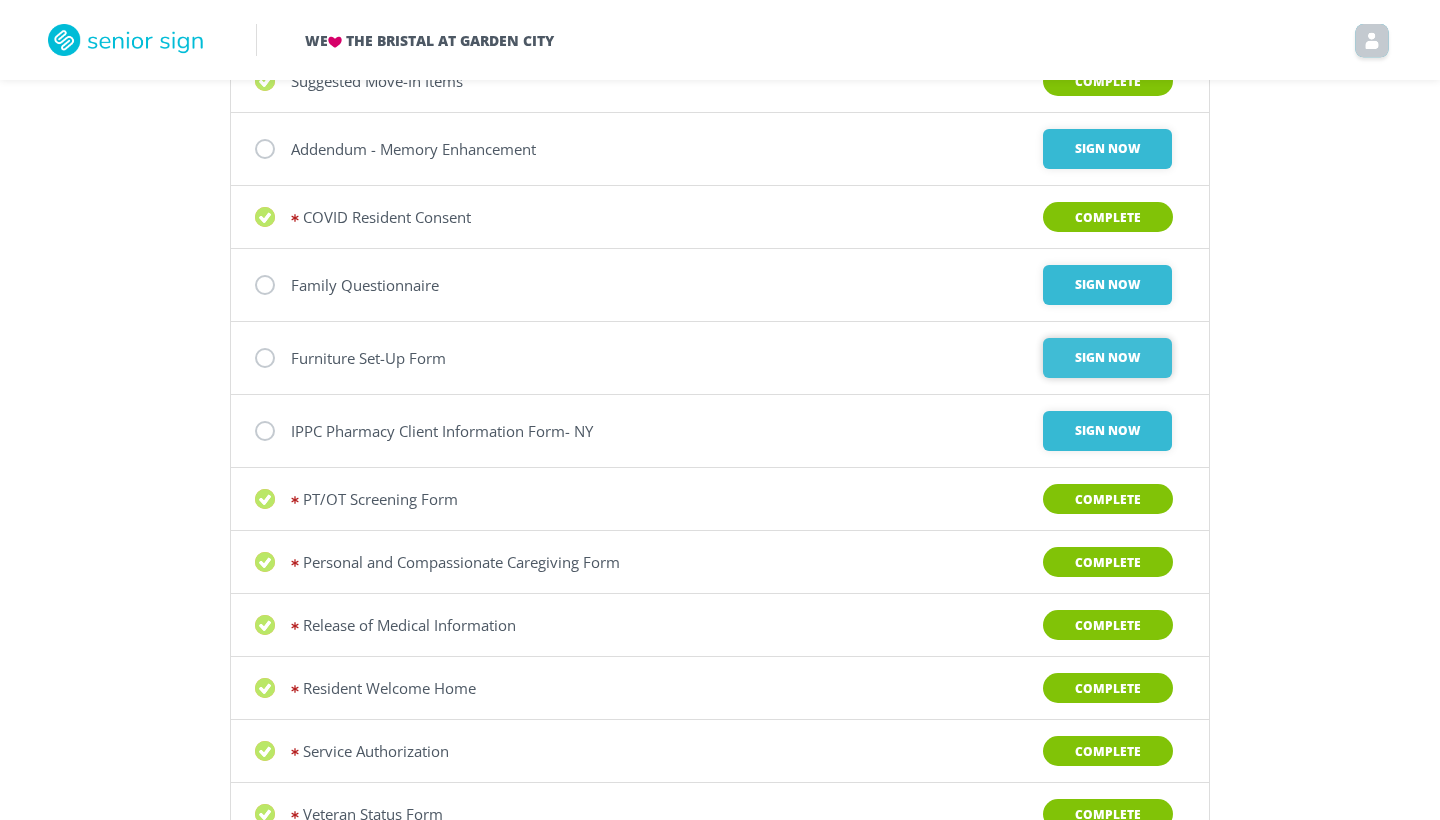 click on "Sign Now" at bounding box center [1107, 149] 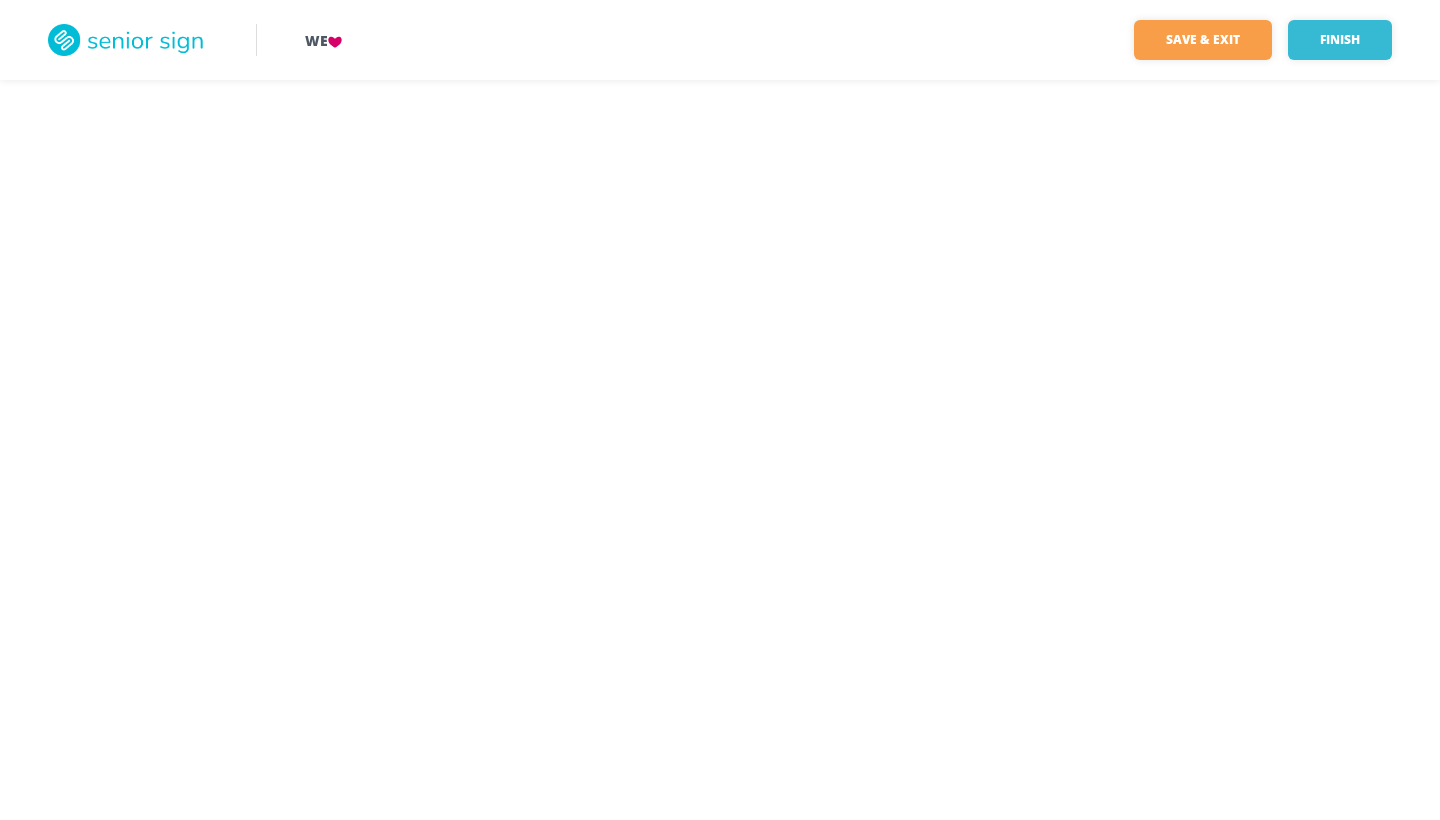scroll, scrollTop: 0, scrollLeft: 0, axis: both 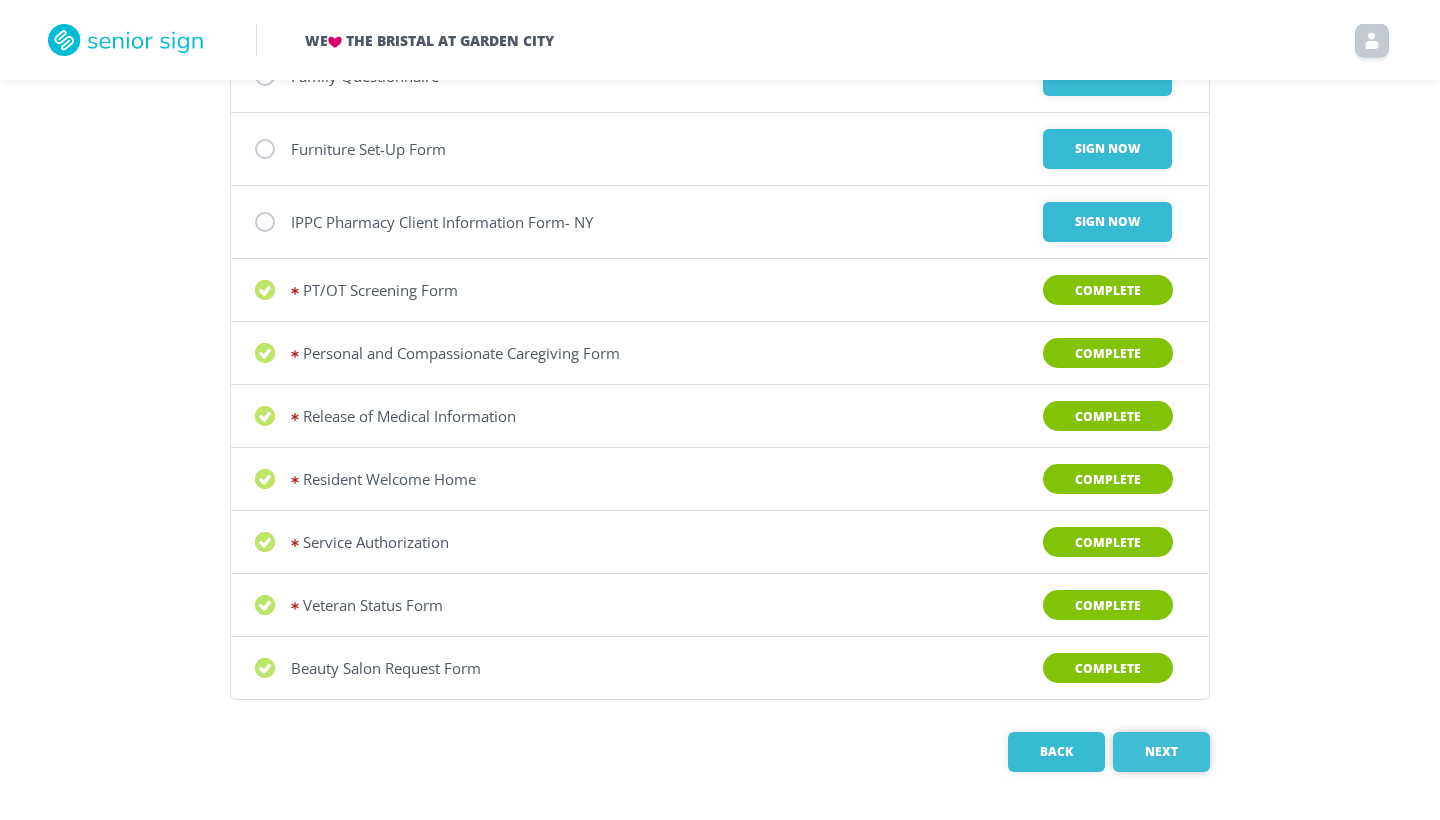 click on "Next" at bounding box center [1161, 752] 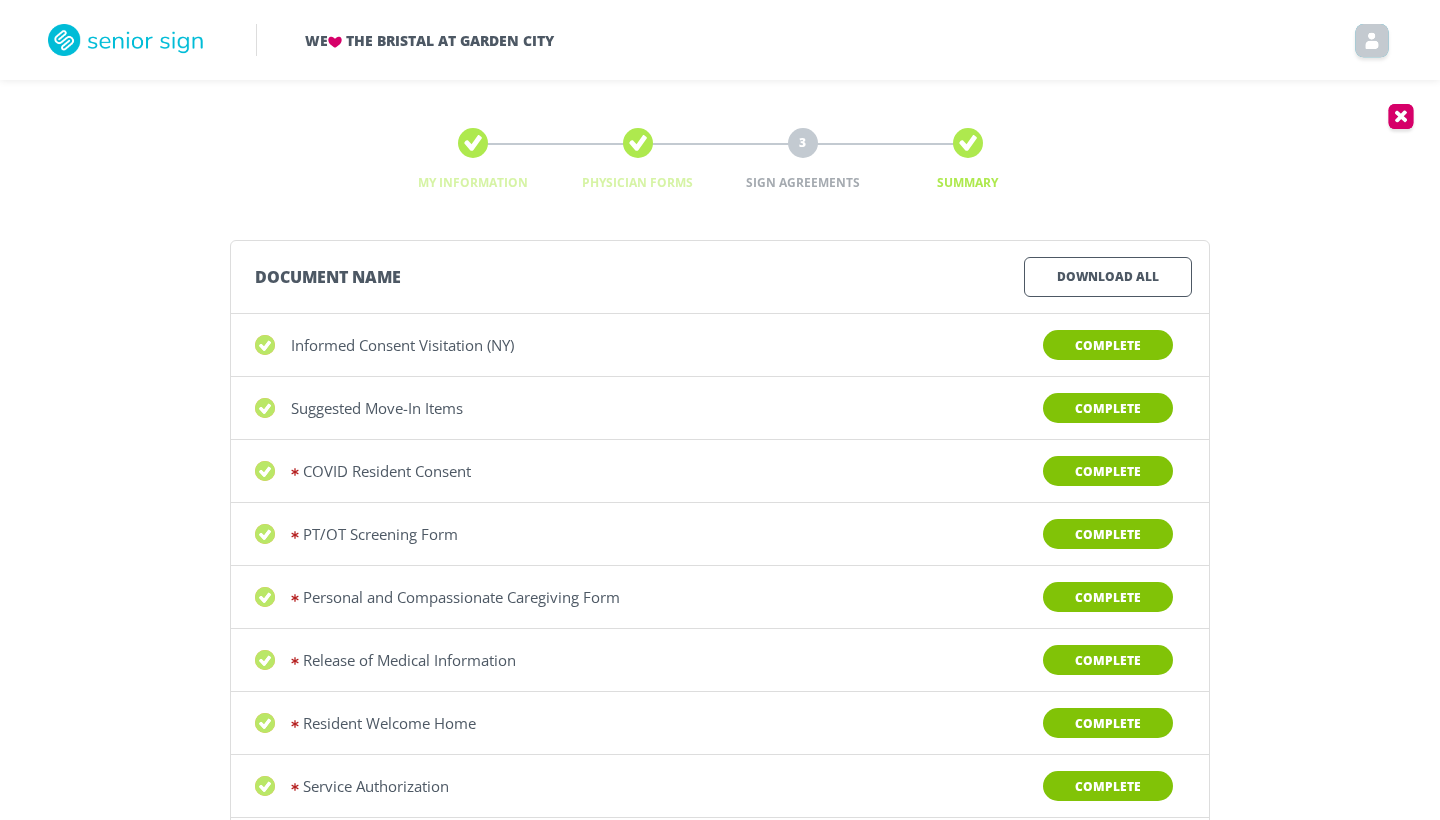 scroll, scrollTop: 0, scrollLeft: 0, axis: both 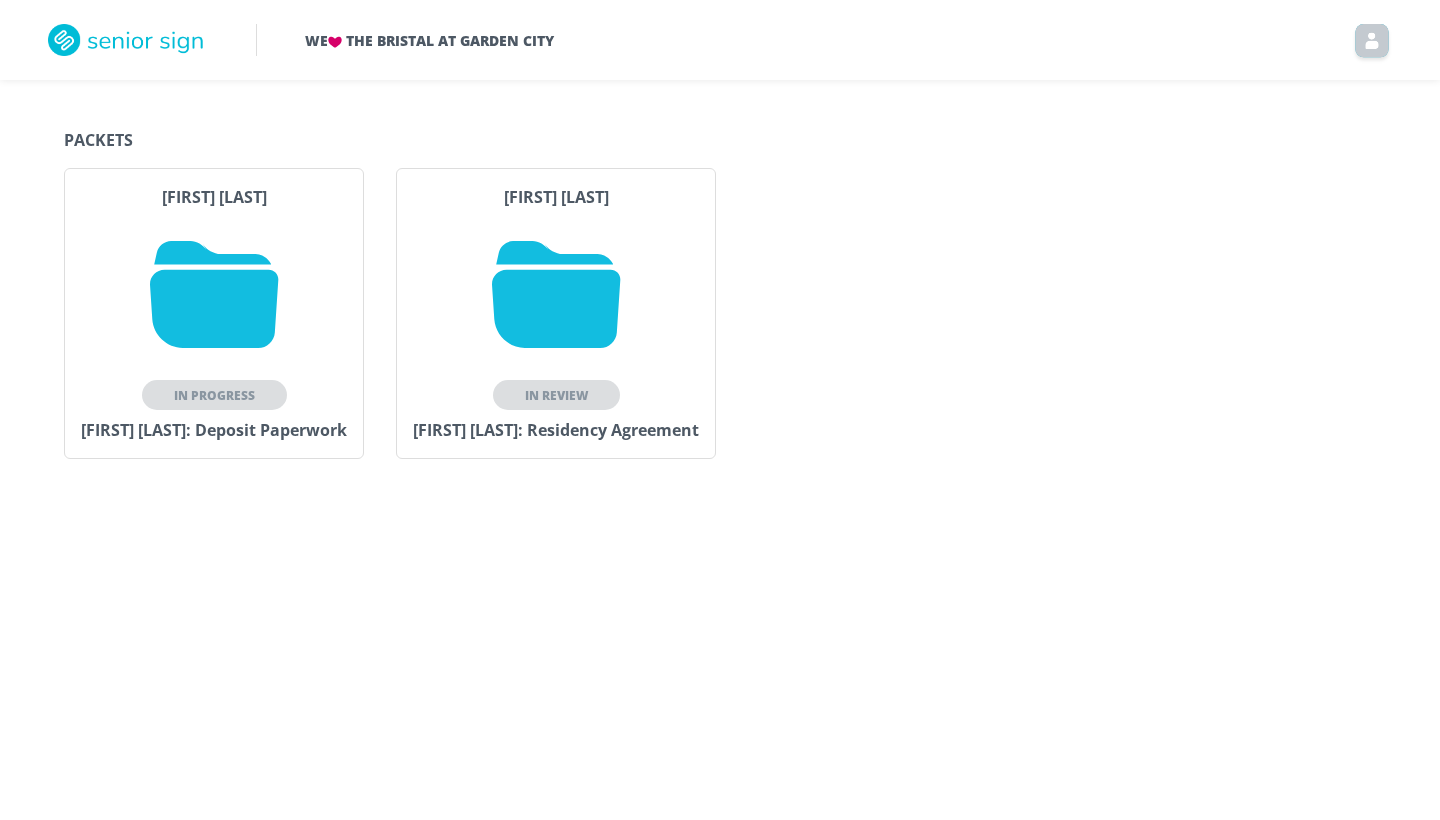 click at bounding box center (556, 294) 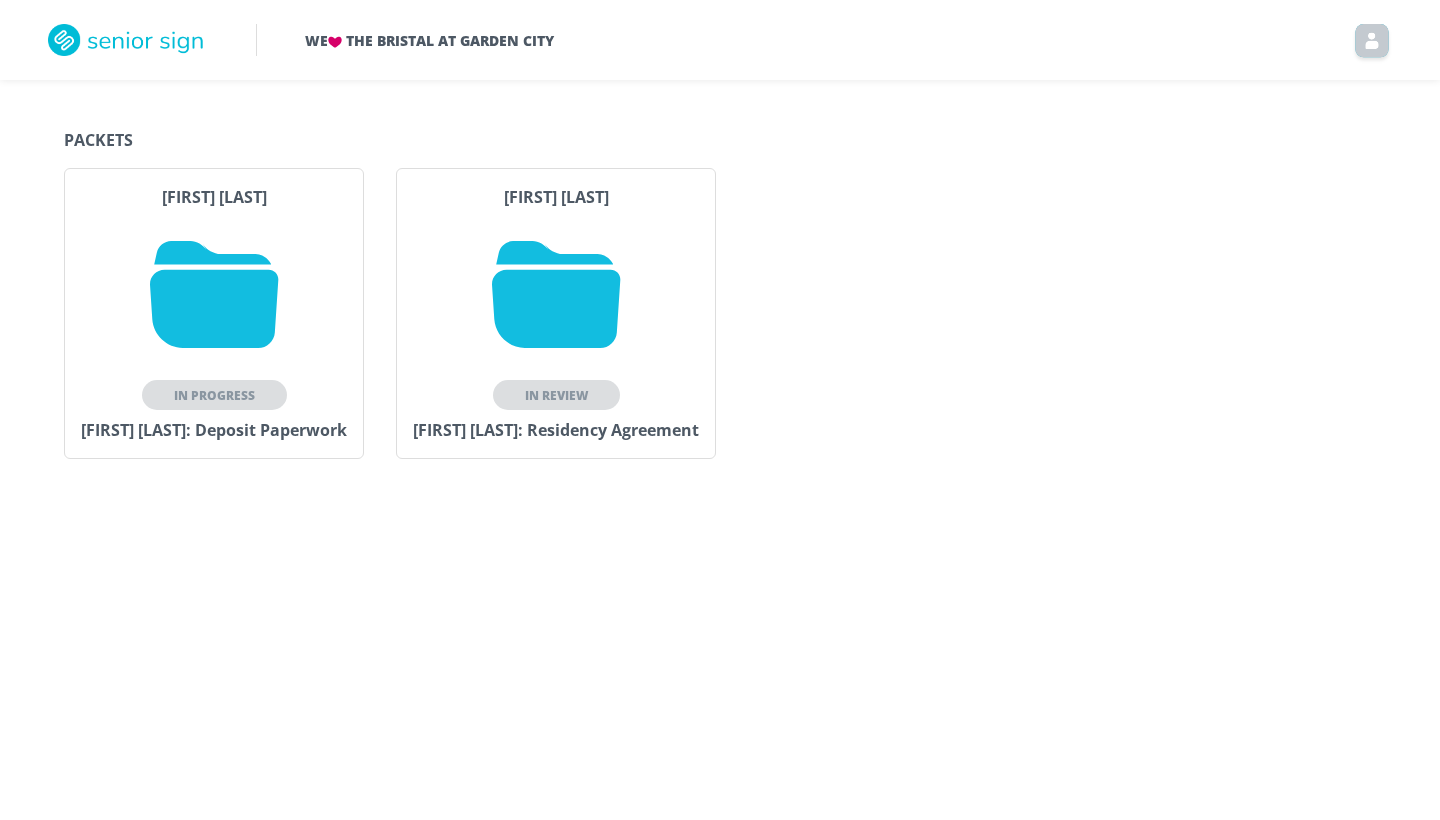click at bounding box center [556, 294] 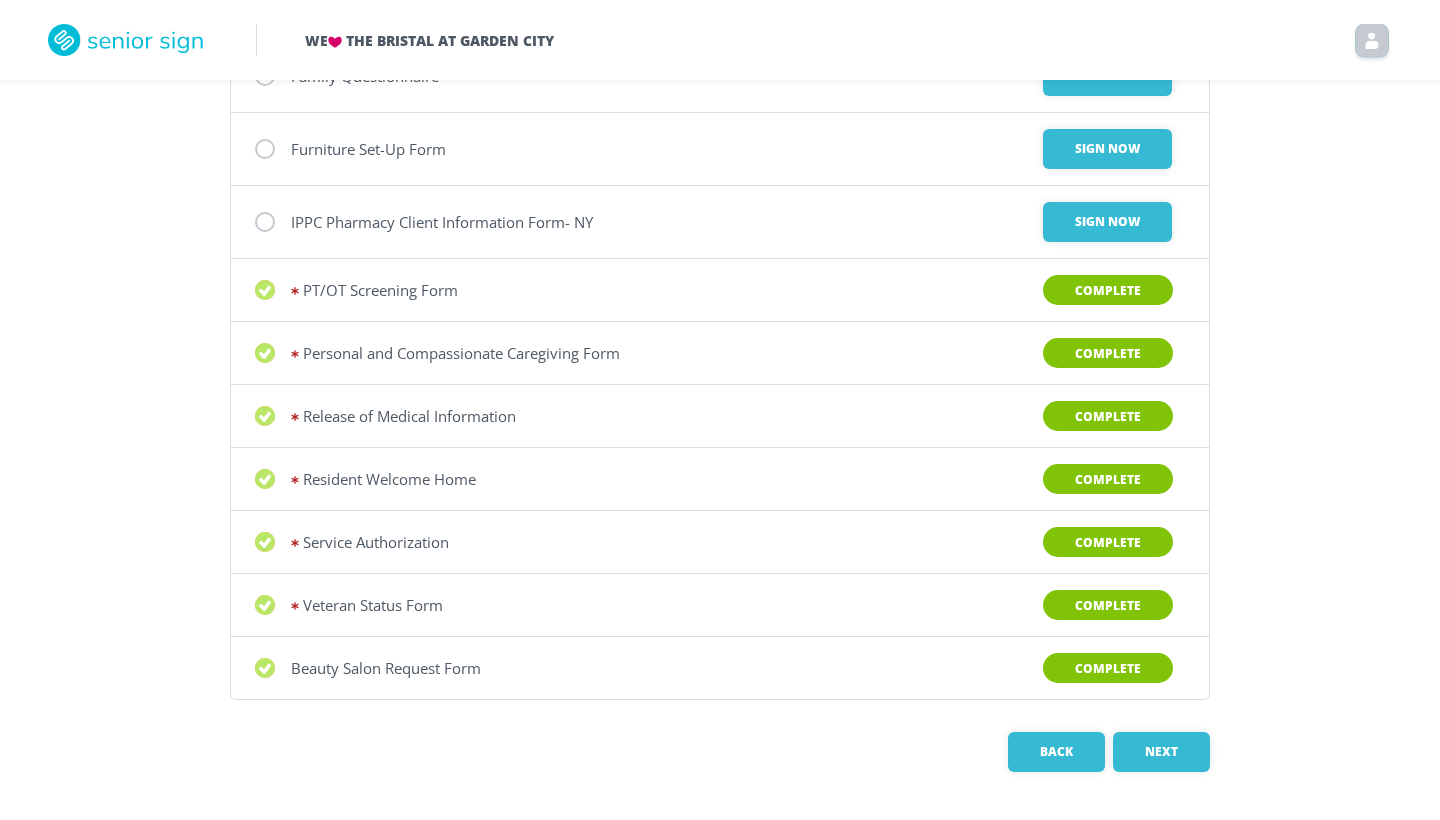 scroll, scrollTop: 517, scrollLeft: 0, axis: vertical 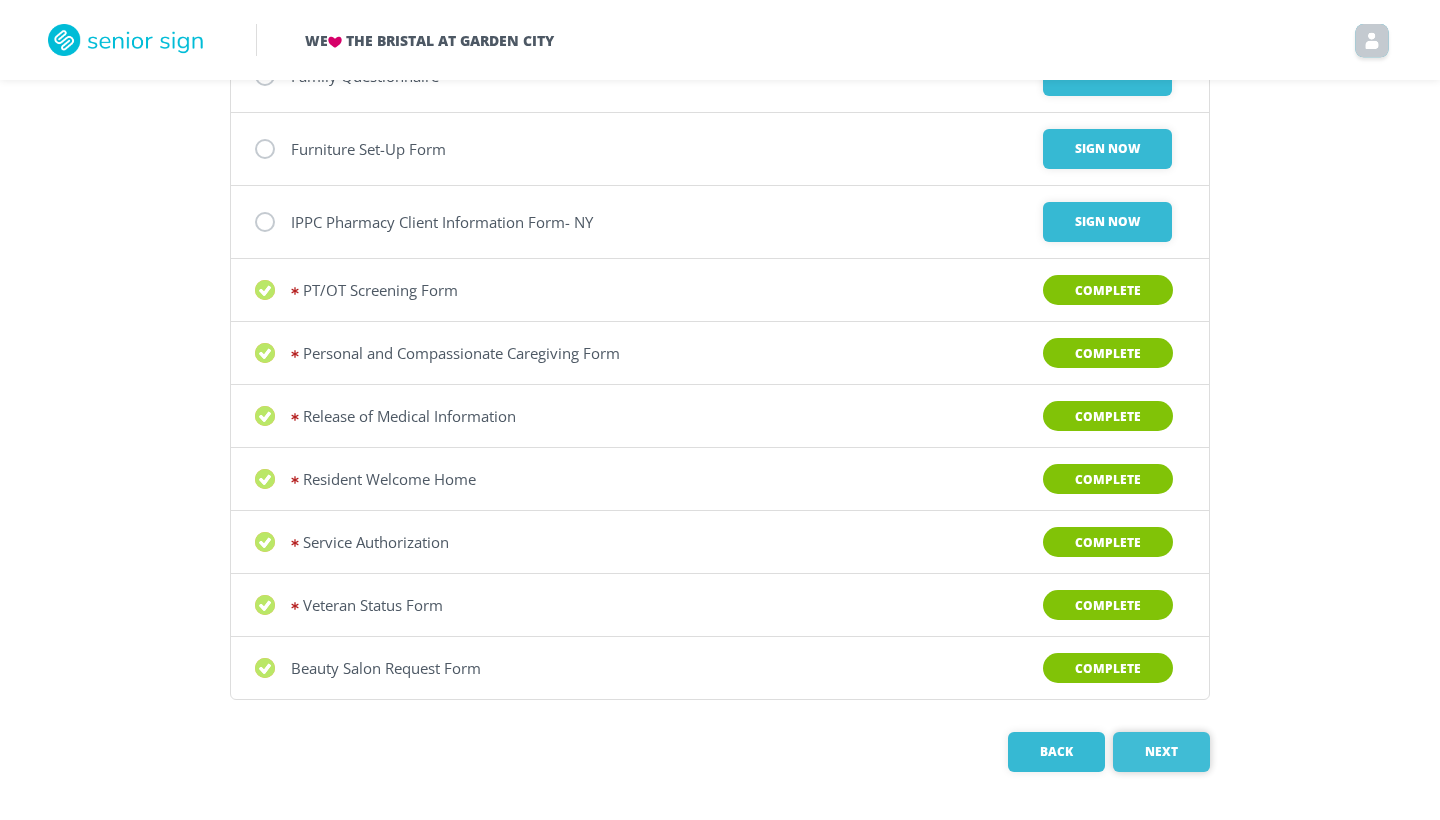click on "Next" at bounding box center (1161, 752) 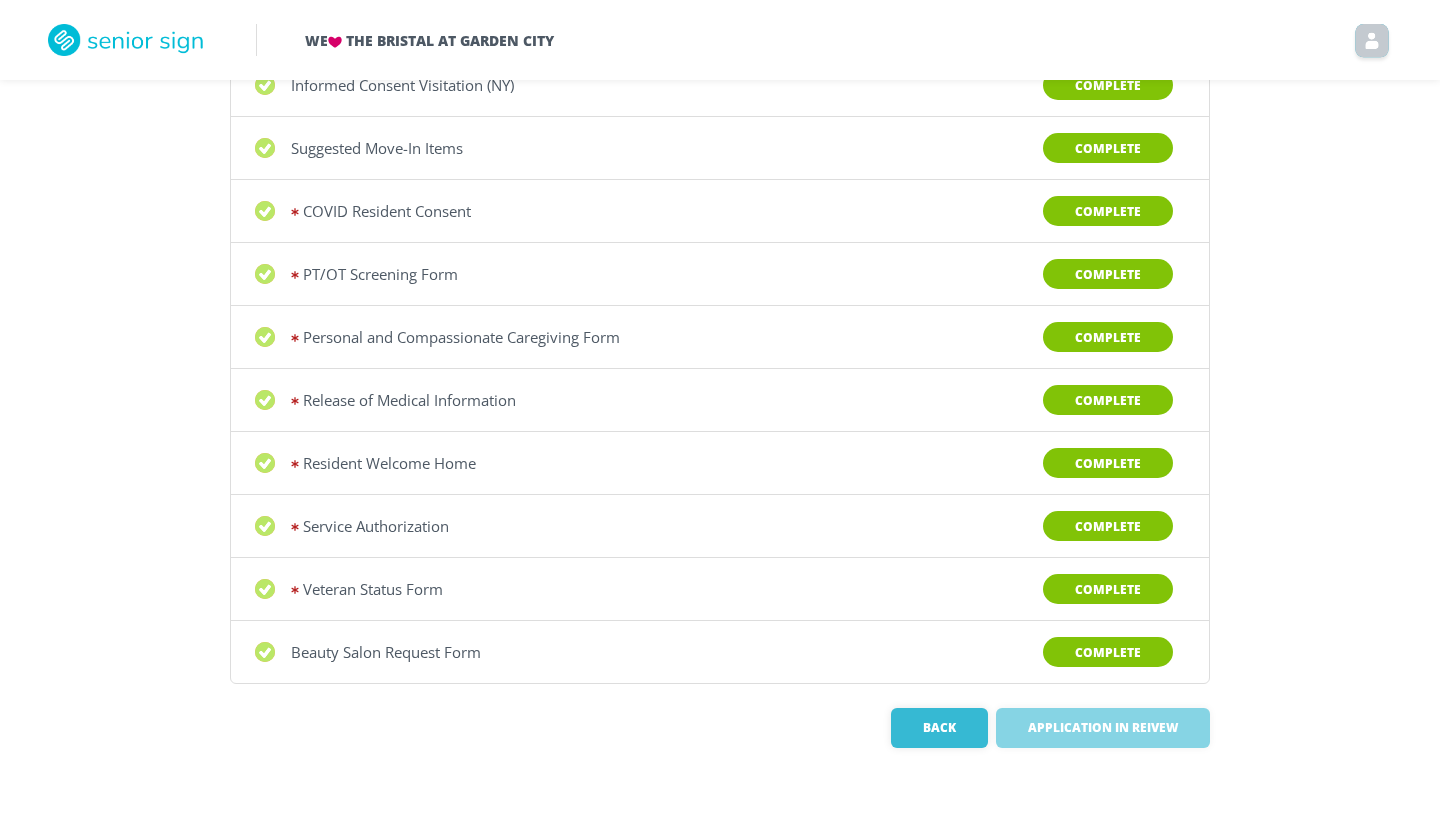 scroll, scrollTop: 260, scrollLeft: 0, axis: vertical 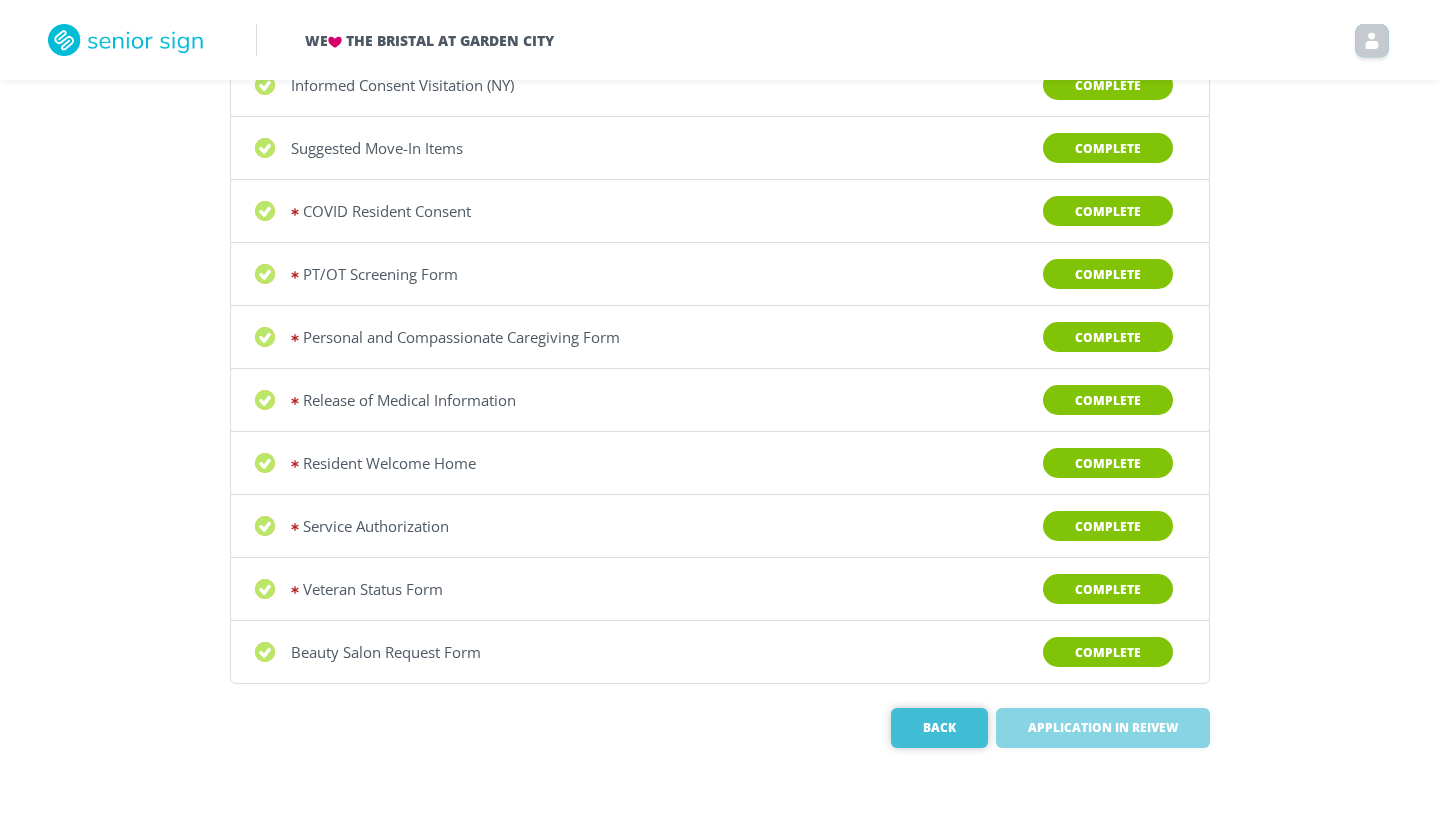 click on "Back" at bounding box center [939, 728] 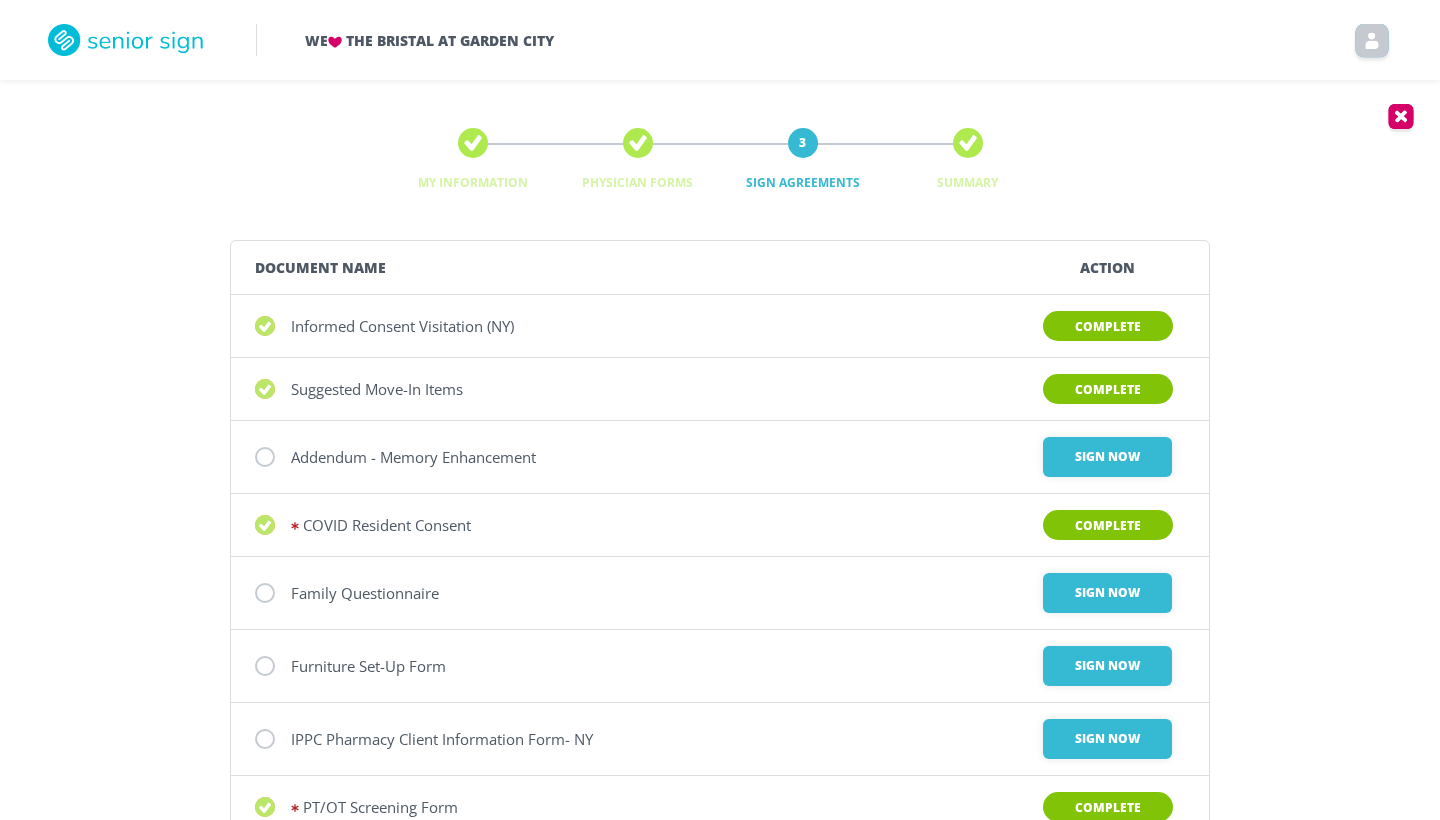 scroll, scrollTop: 0, scrollLeft: 0, axis: both 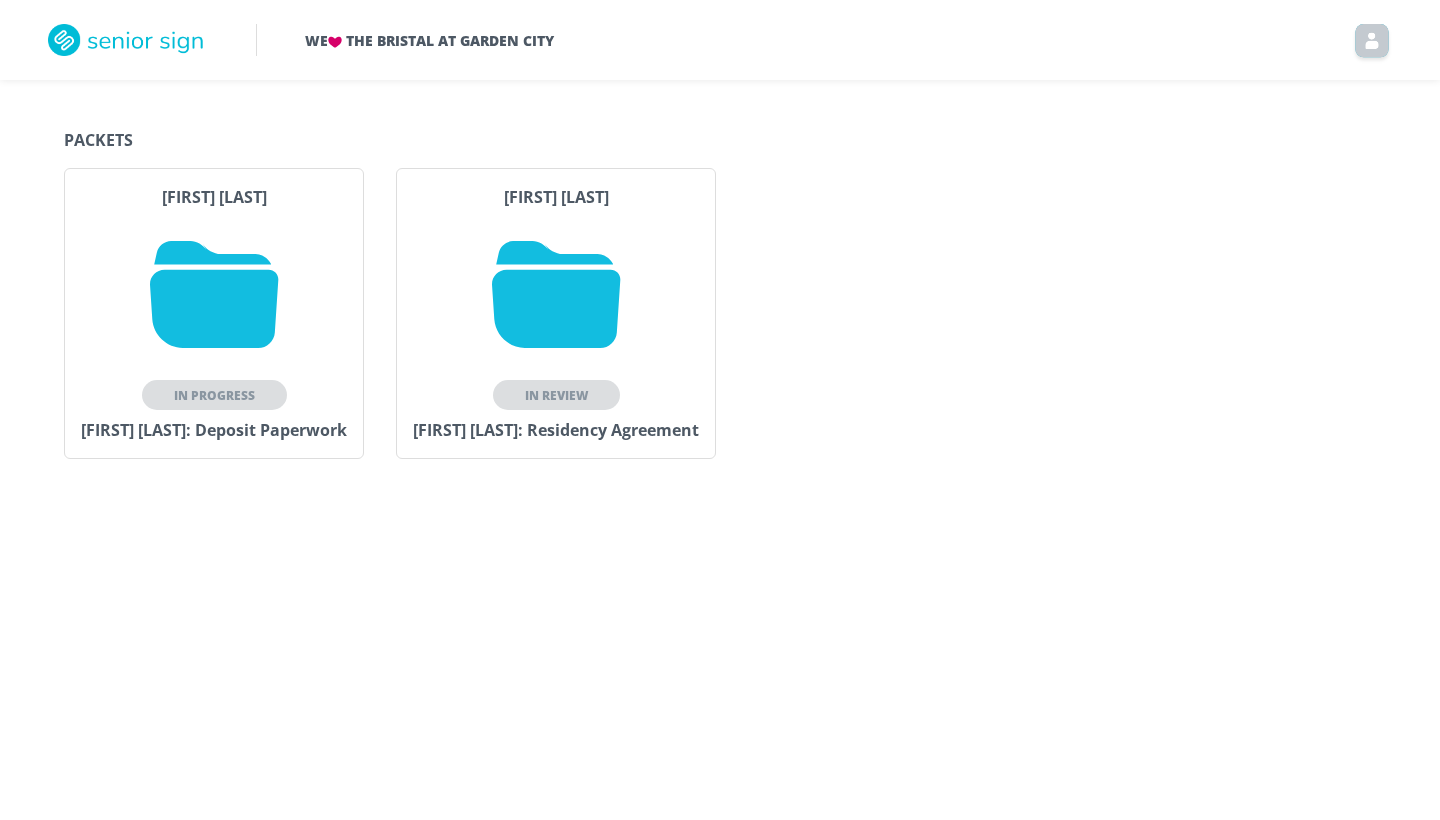click at bounding box center [214, 294] 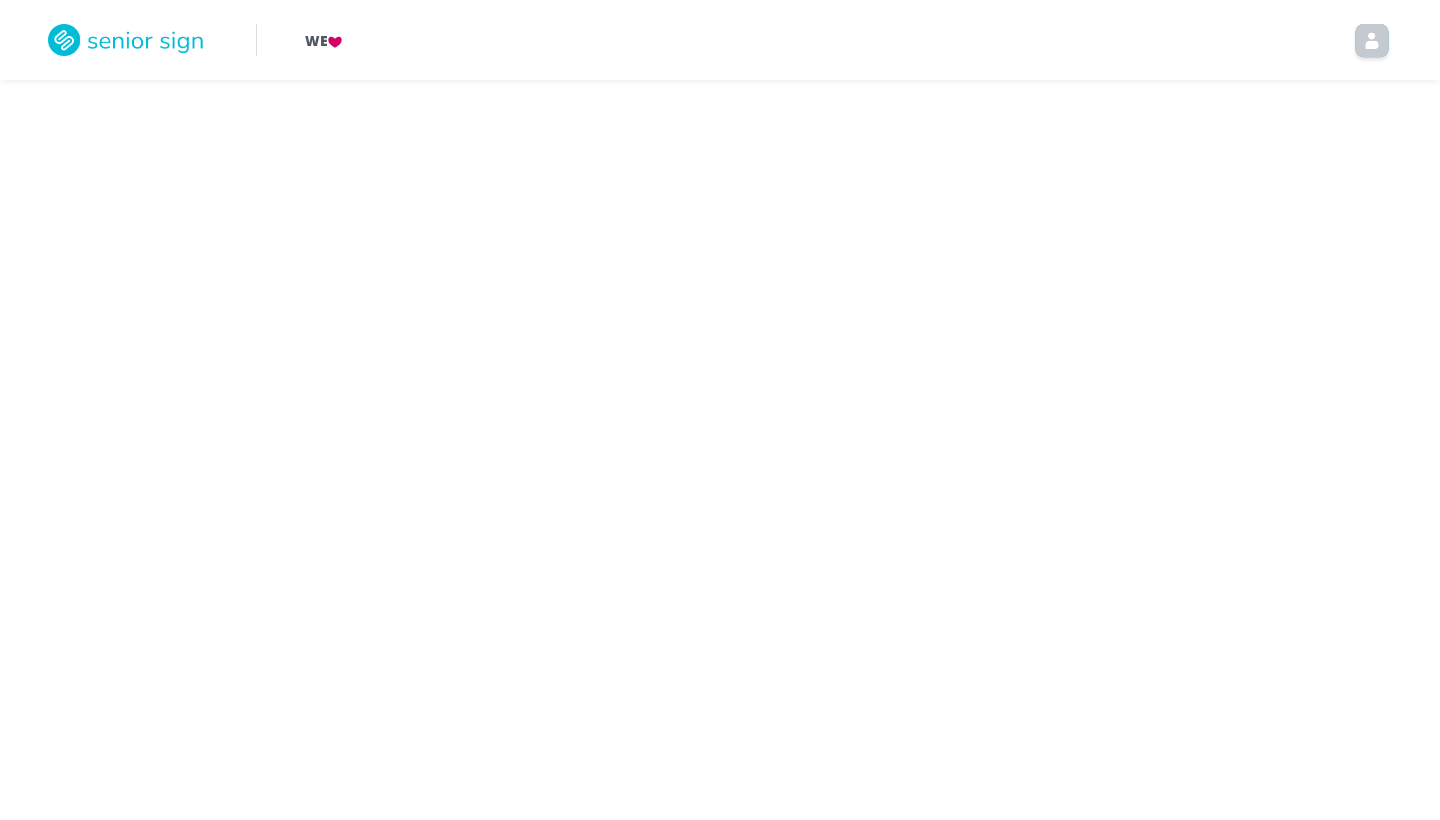 scroll, scrollTop: 0, scrollLeft: 0, axis: both 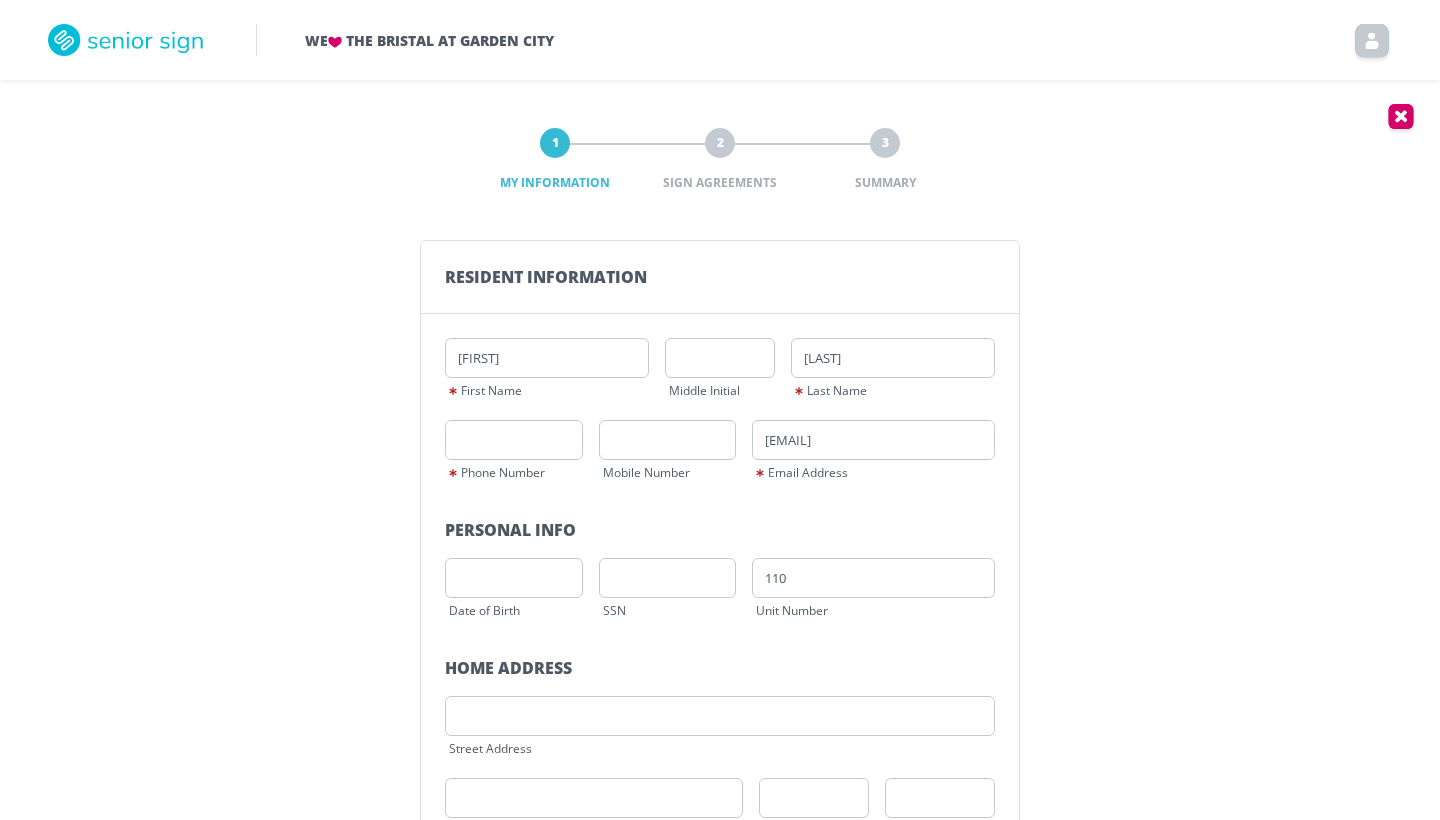 click at bounding box center [1401, 119] 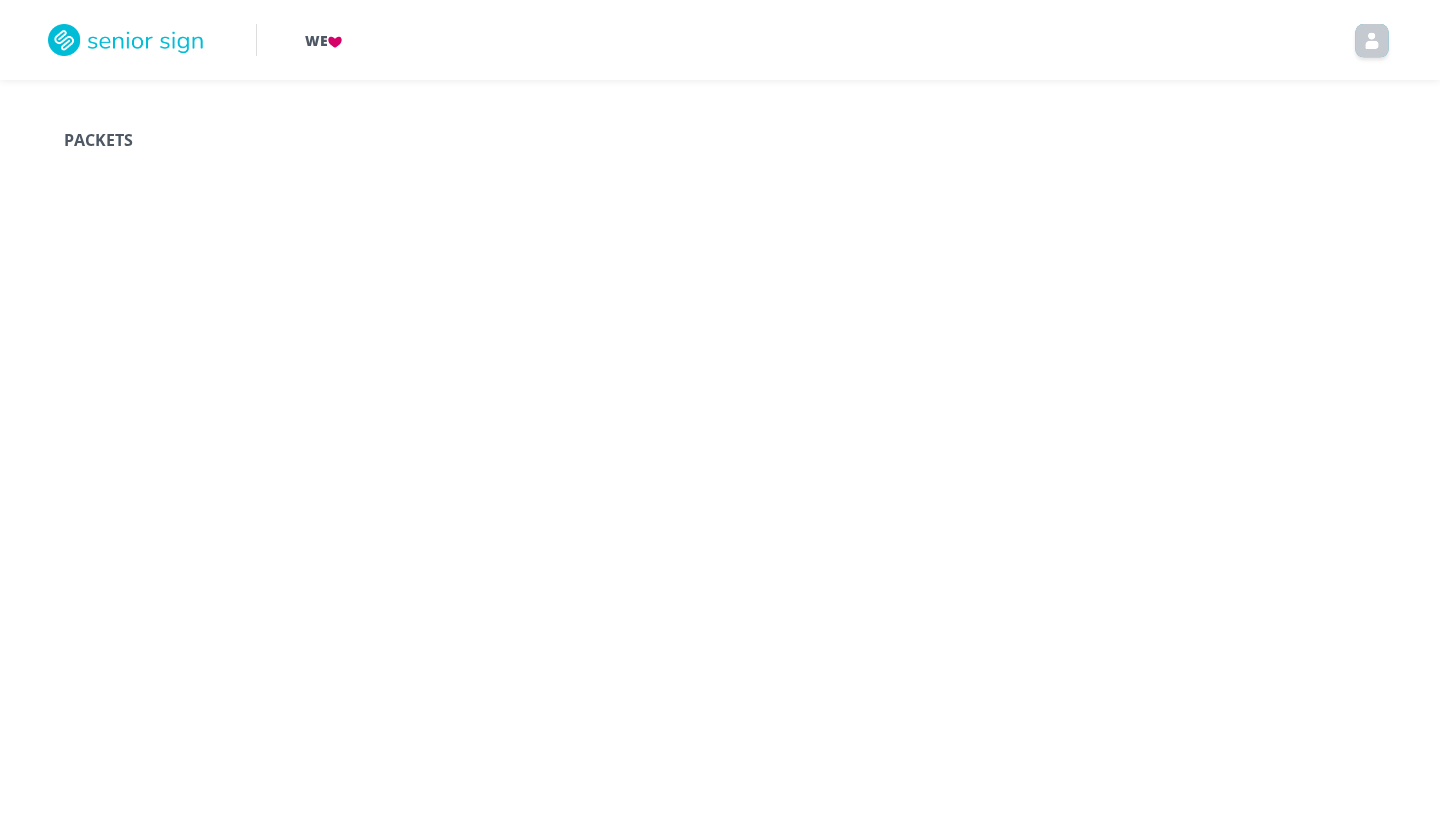 scroll, scrollTop: 0, scrollLeft: 0, axis: both 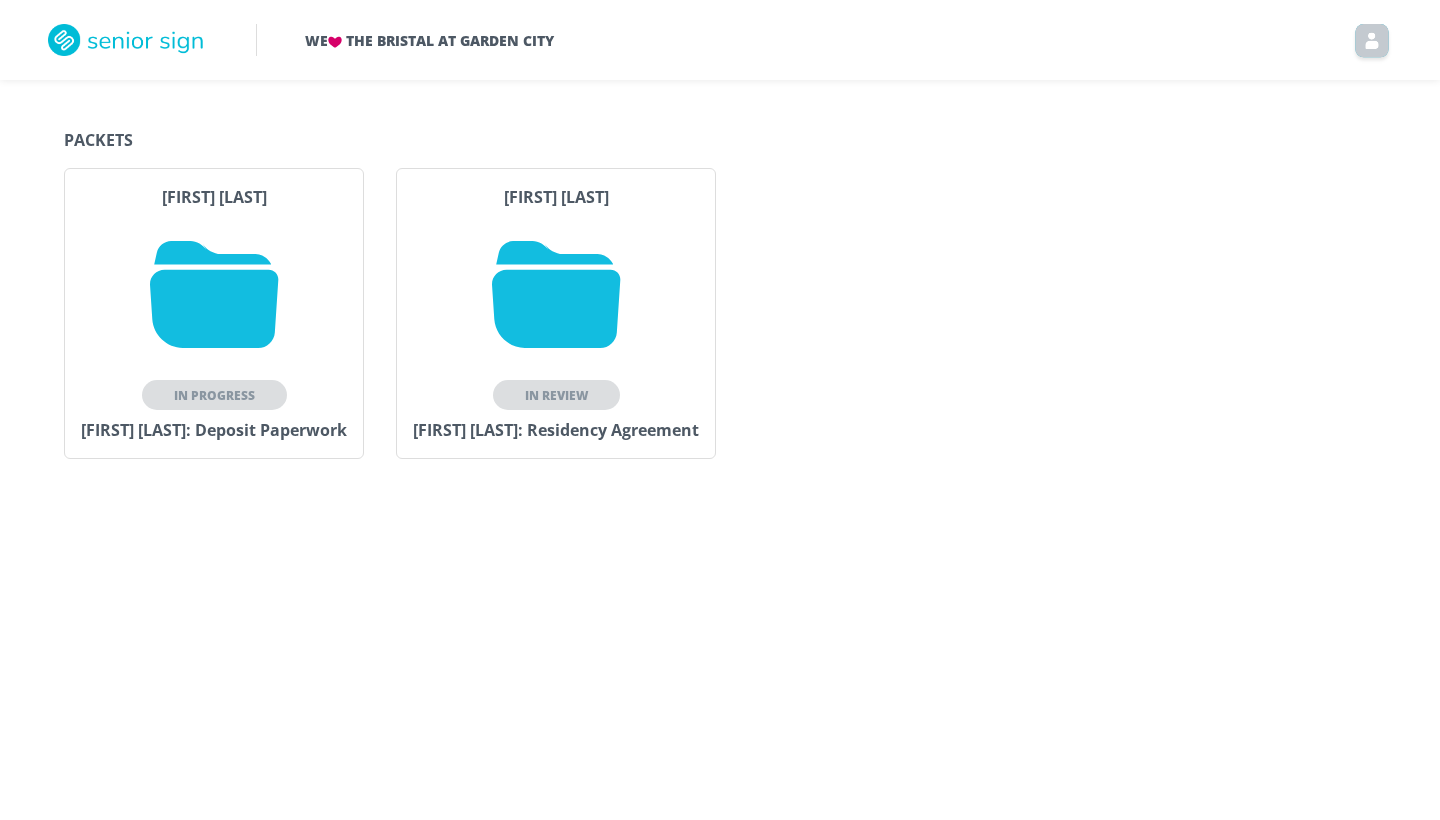 click at bounding box center [214, 294] 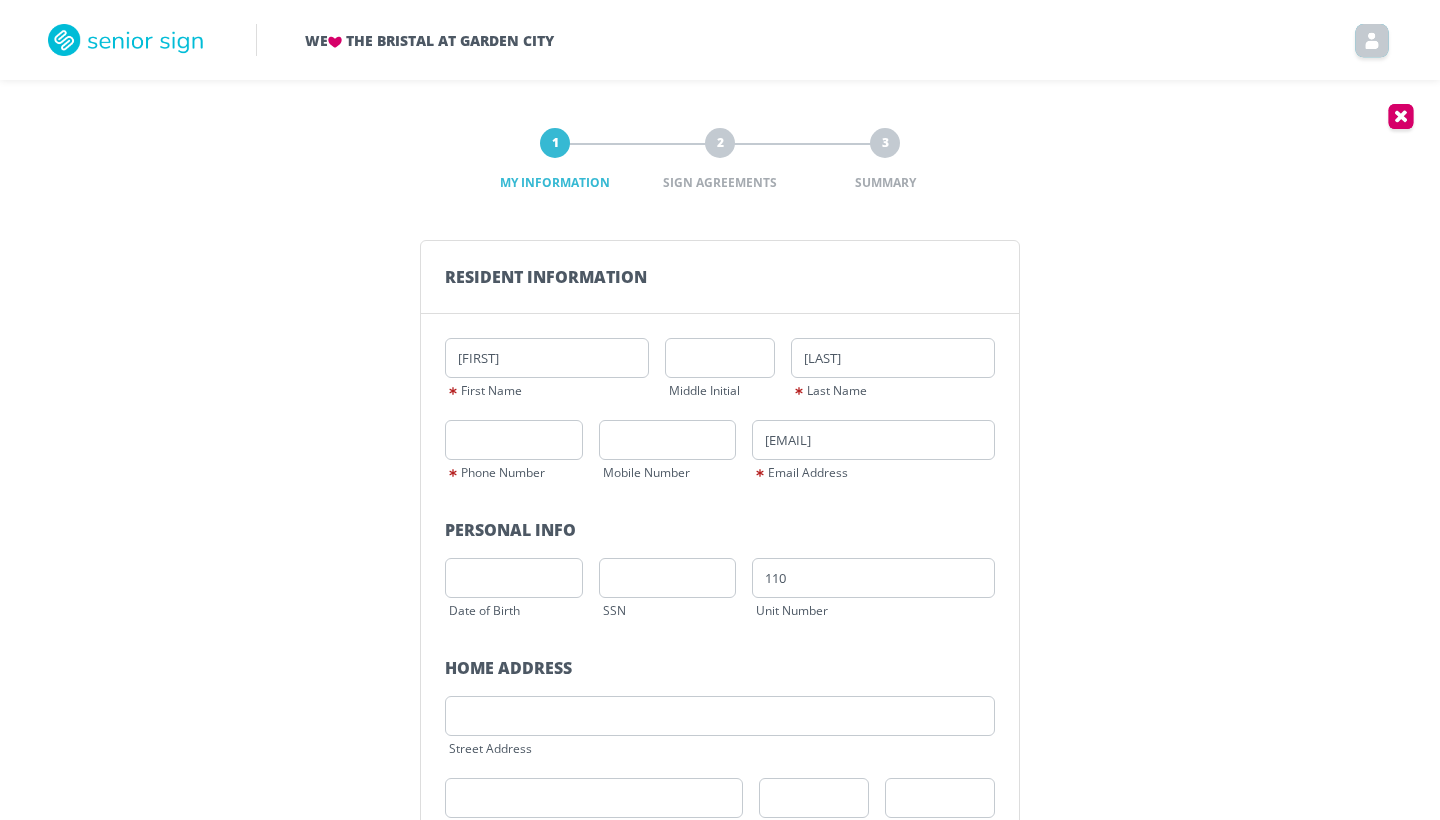 scroll, scrollTop: 0, scrollLeft: 0, axis: both 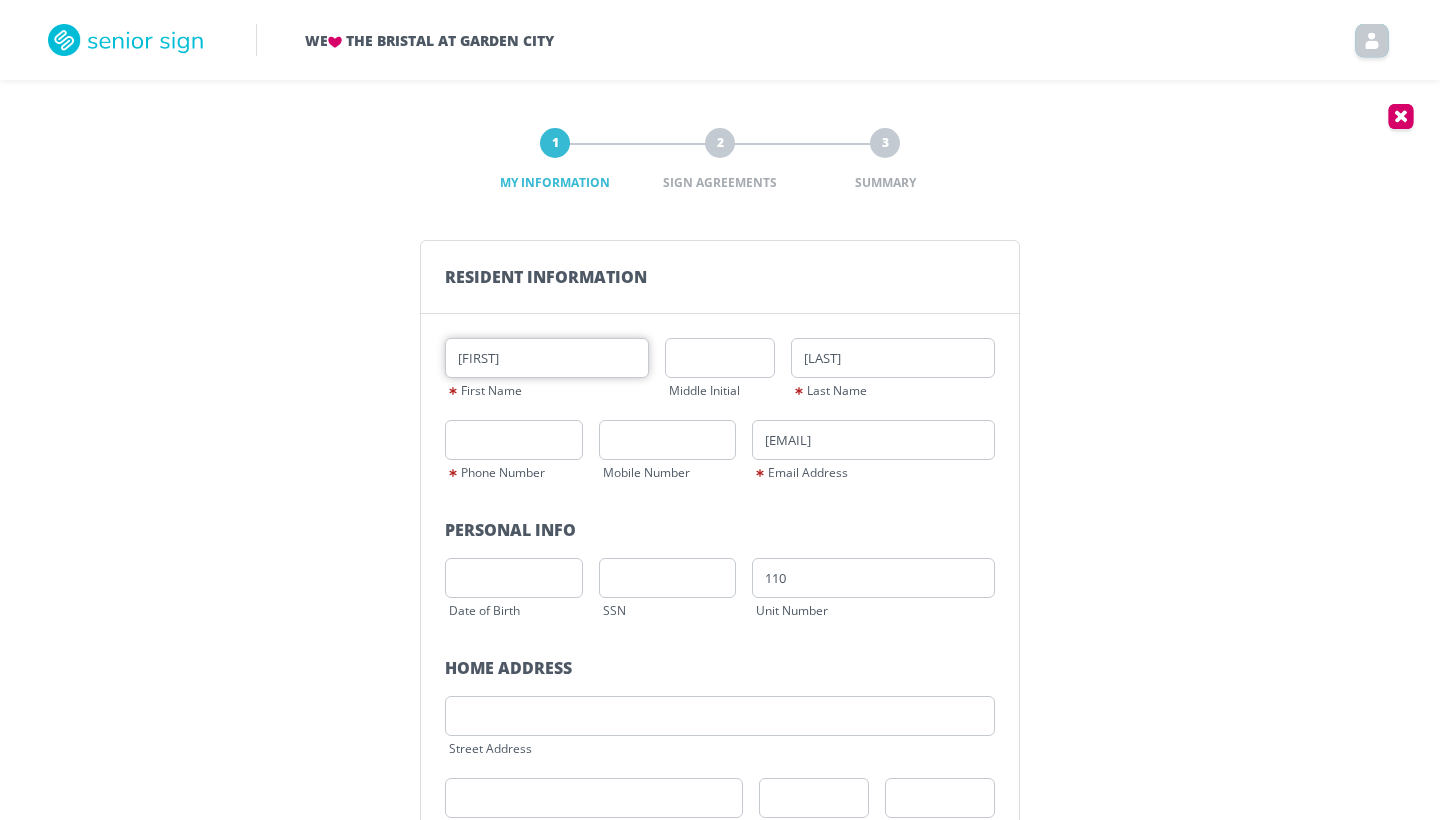 type on "[FIRST]" 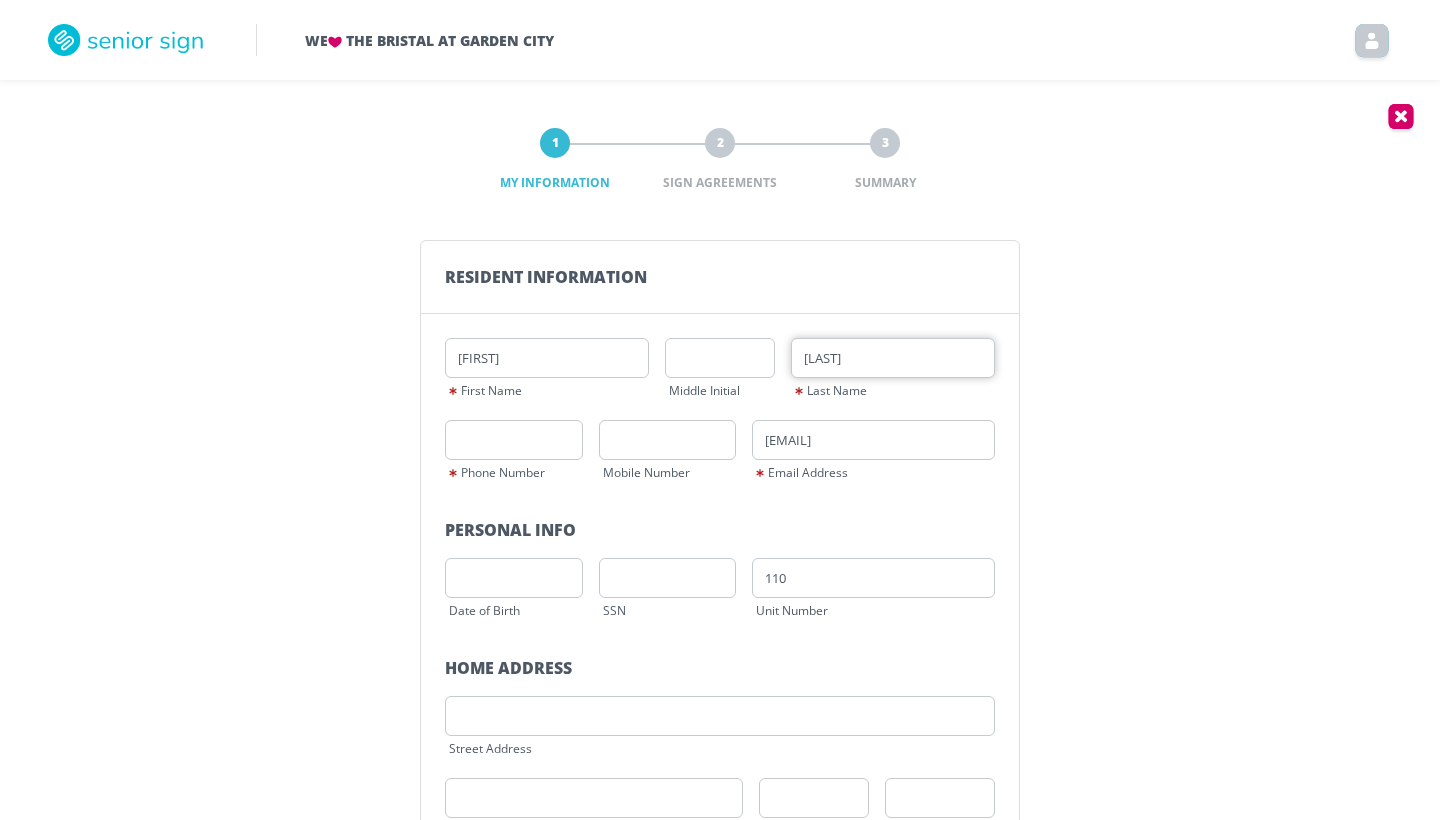 drag, startPoint x: 864, startPoint y: 357, endPoint x: 714, endPoint y: 346, distance: 150.40279 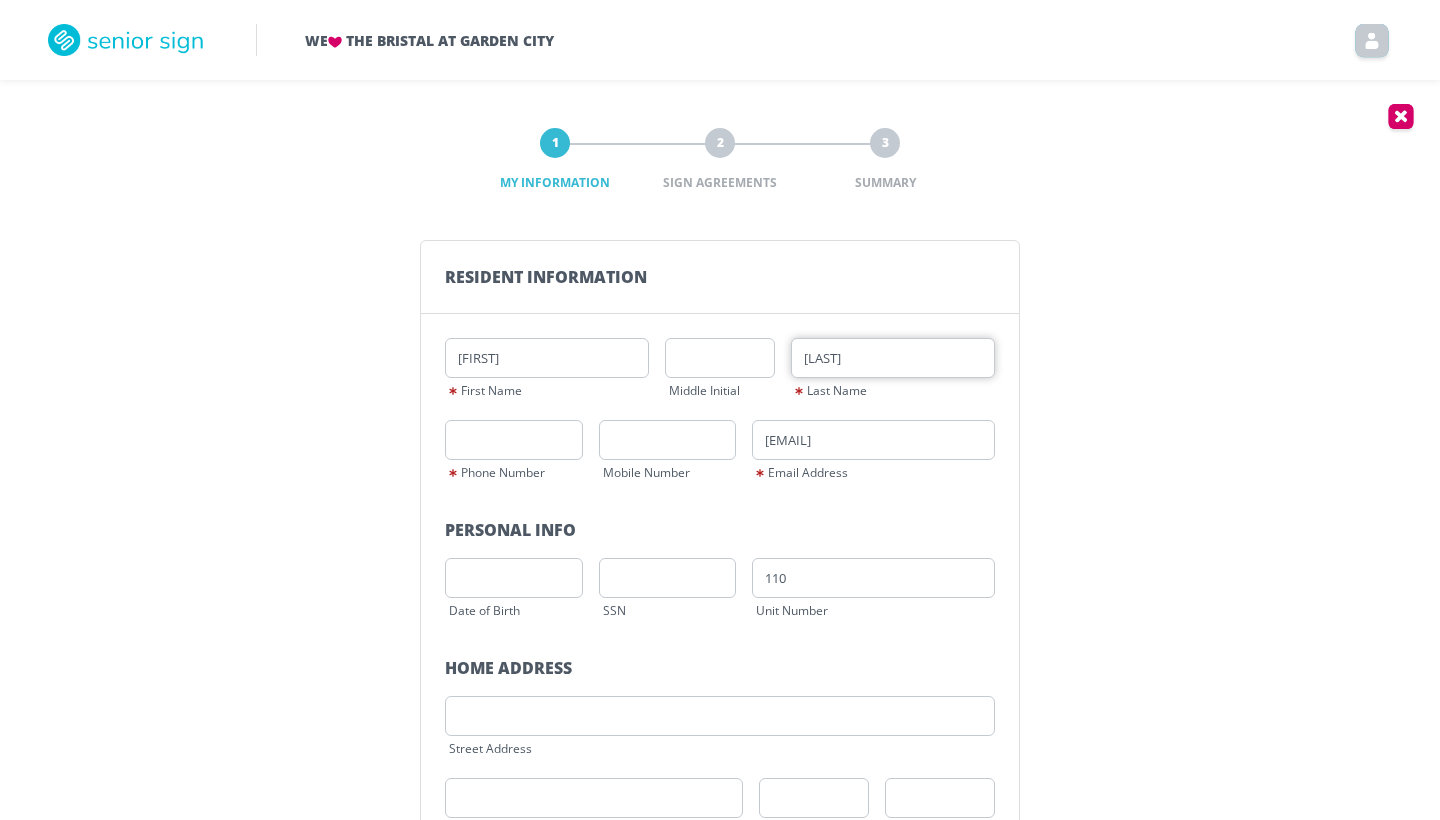 click on "[LAST]" at bounding box center [893, 358] 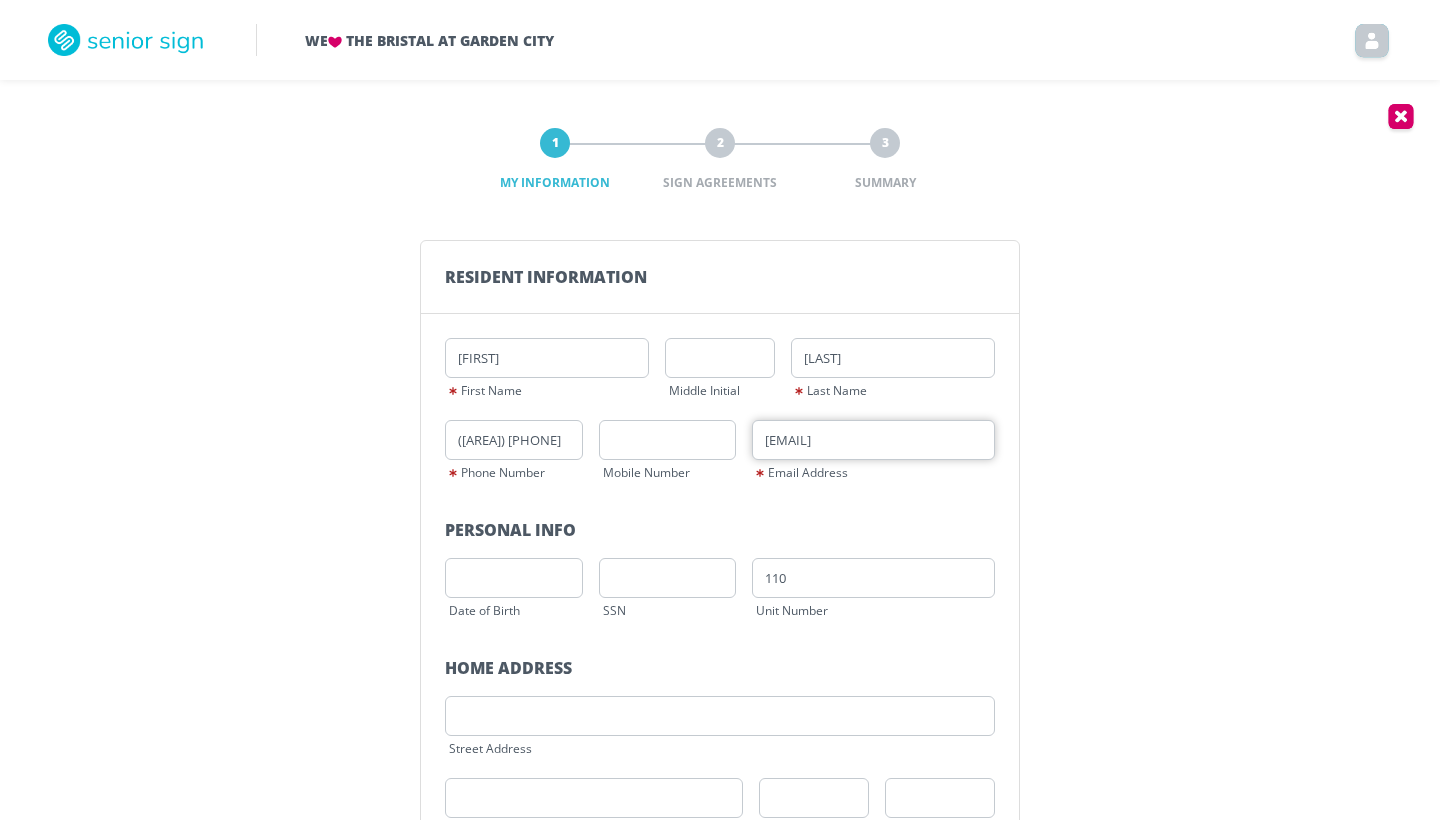 drag, startPoint x: 940, startPoint y: 439, endPoint x: 693, endPoint y: 375, distance: 255.15681 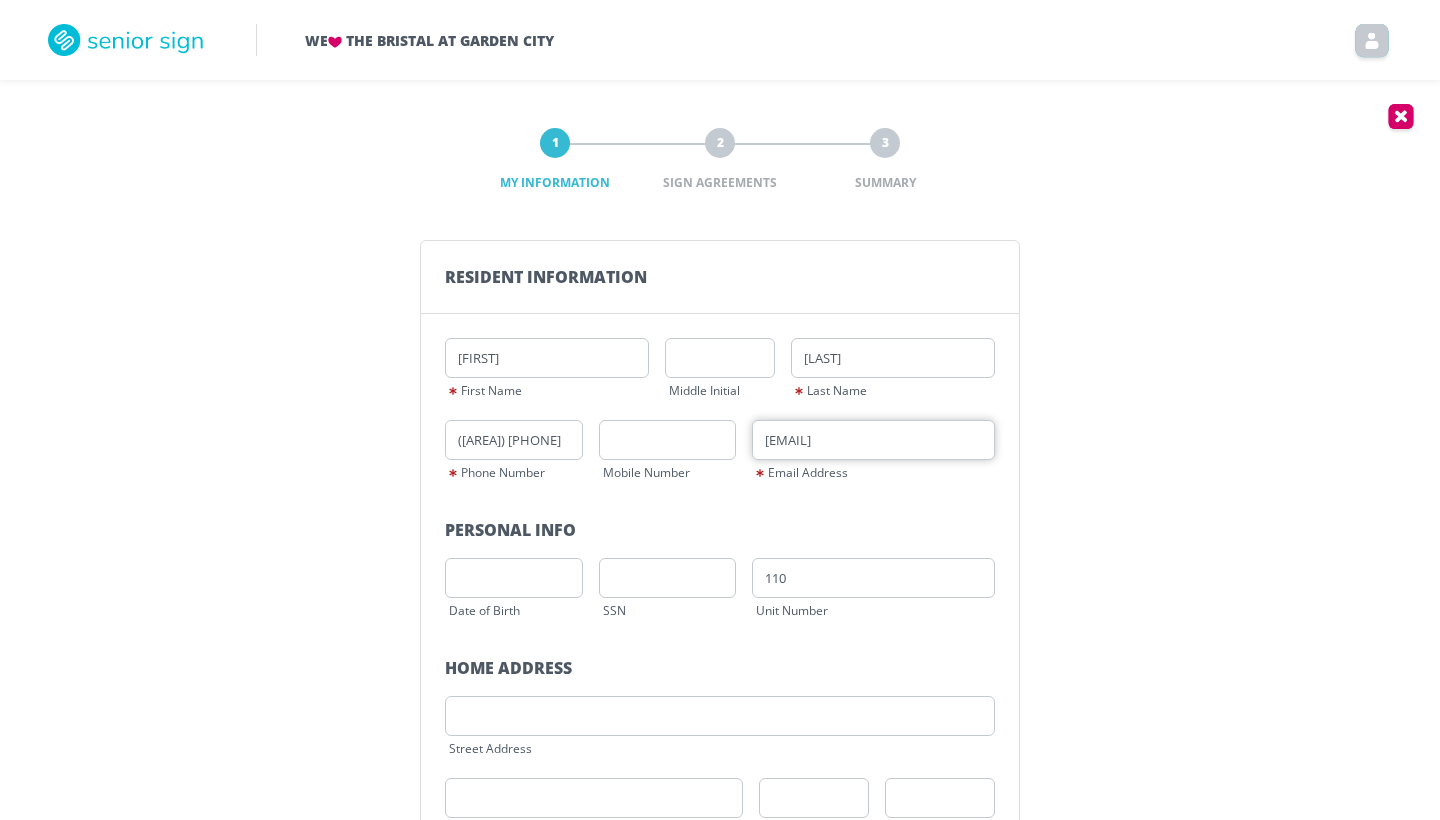 type on "[EMAIL]" 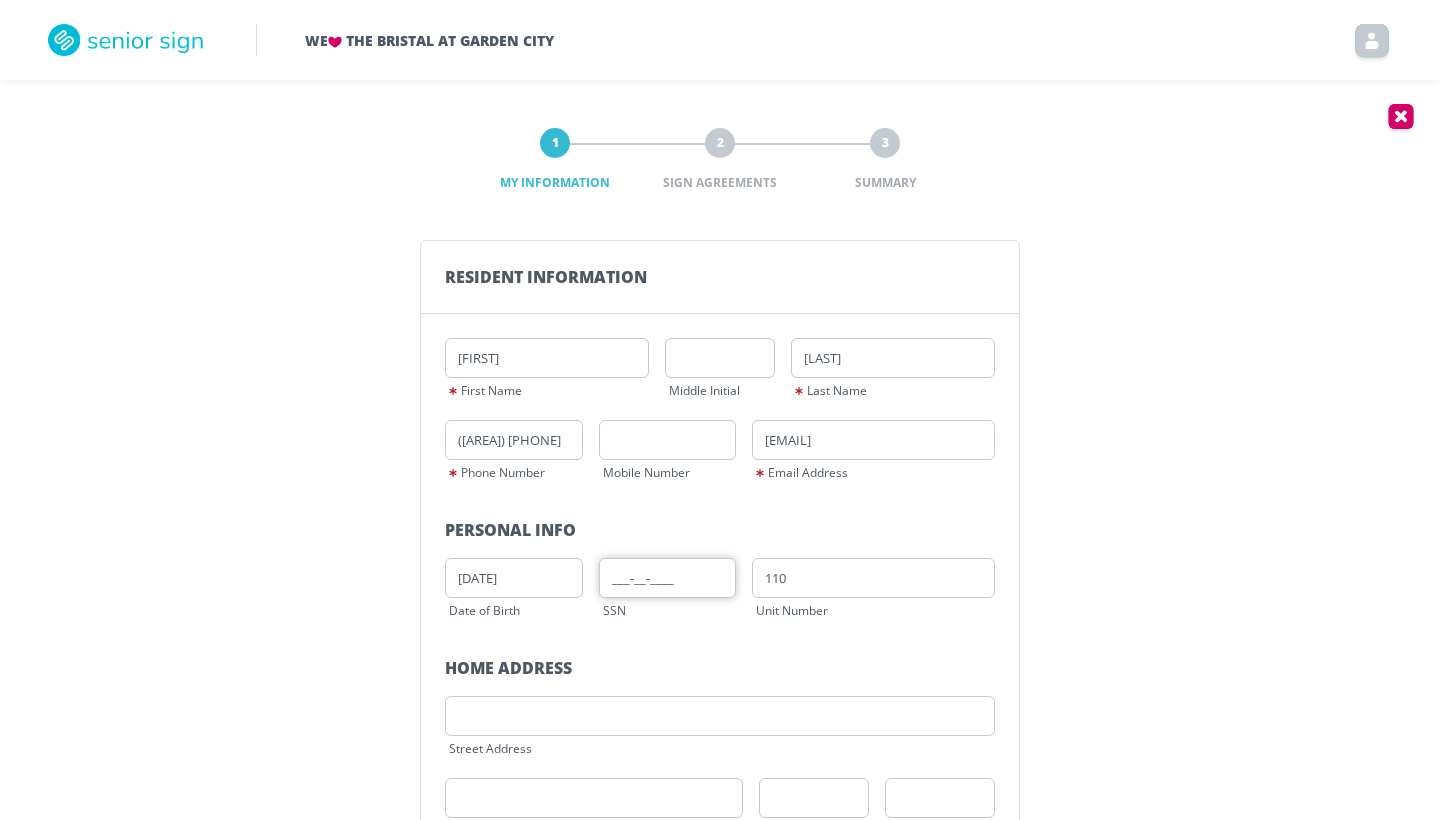 click on "___-__-____" at bounding box center (668, 578) 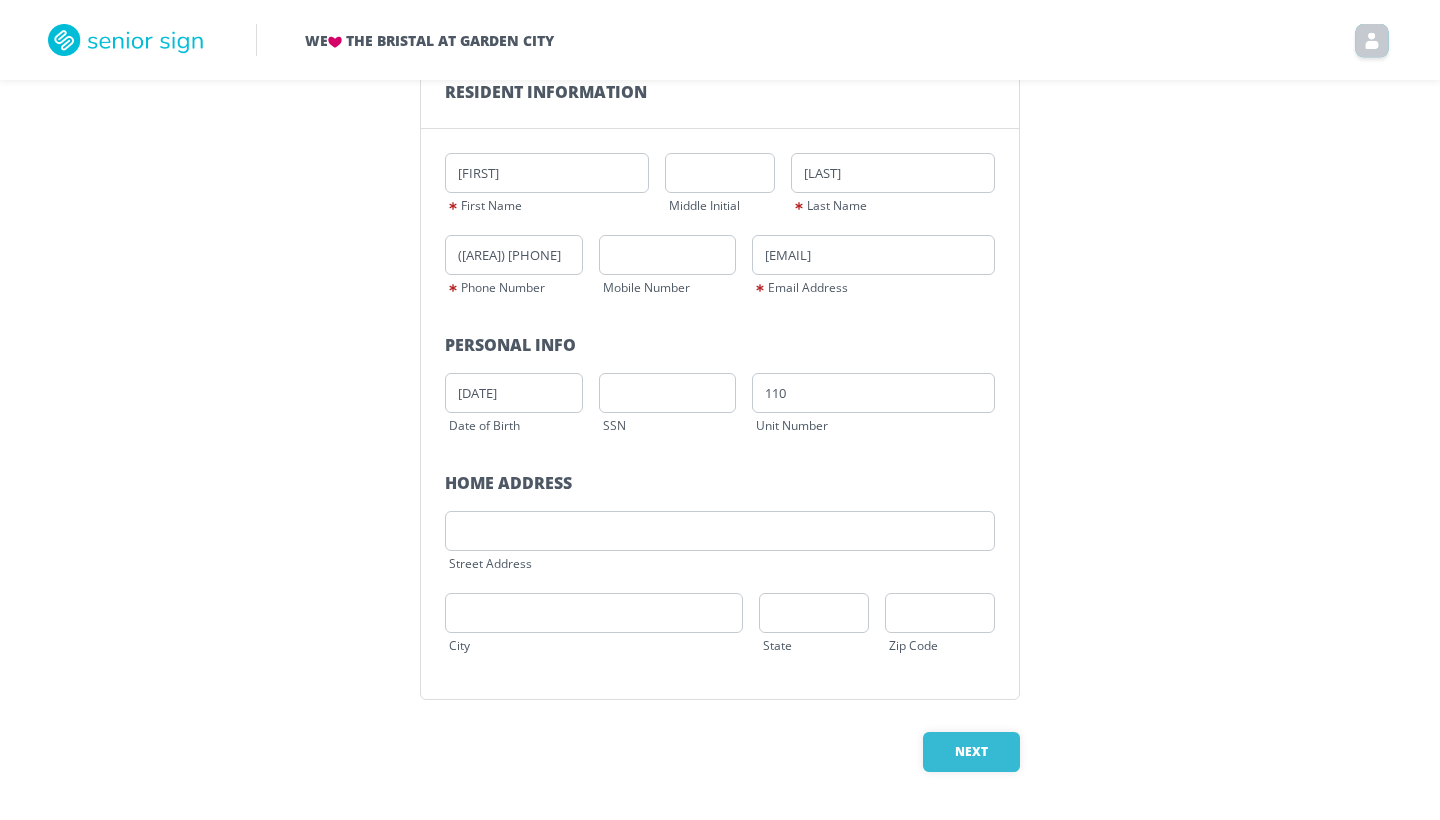 scroll, scrollTop: 185, scrollLeft: 0, axis: vertical 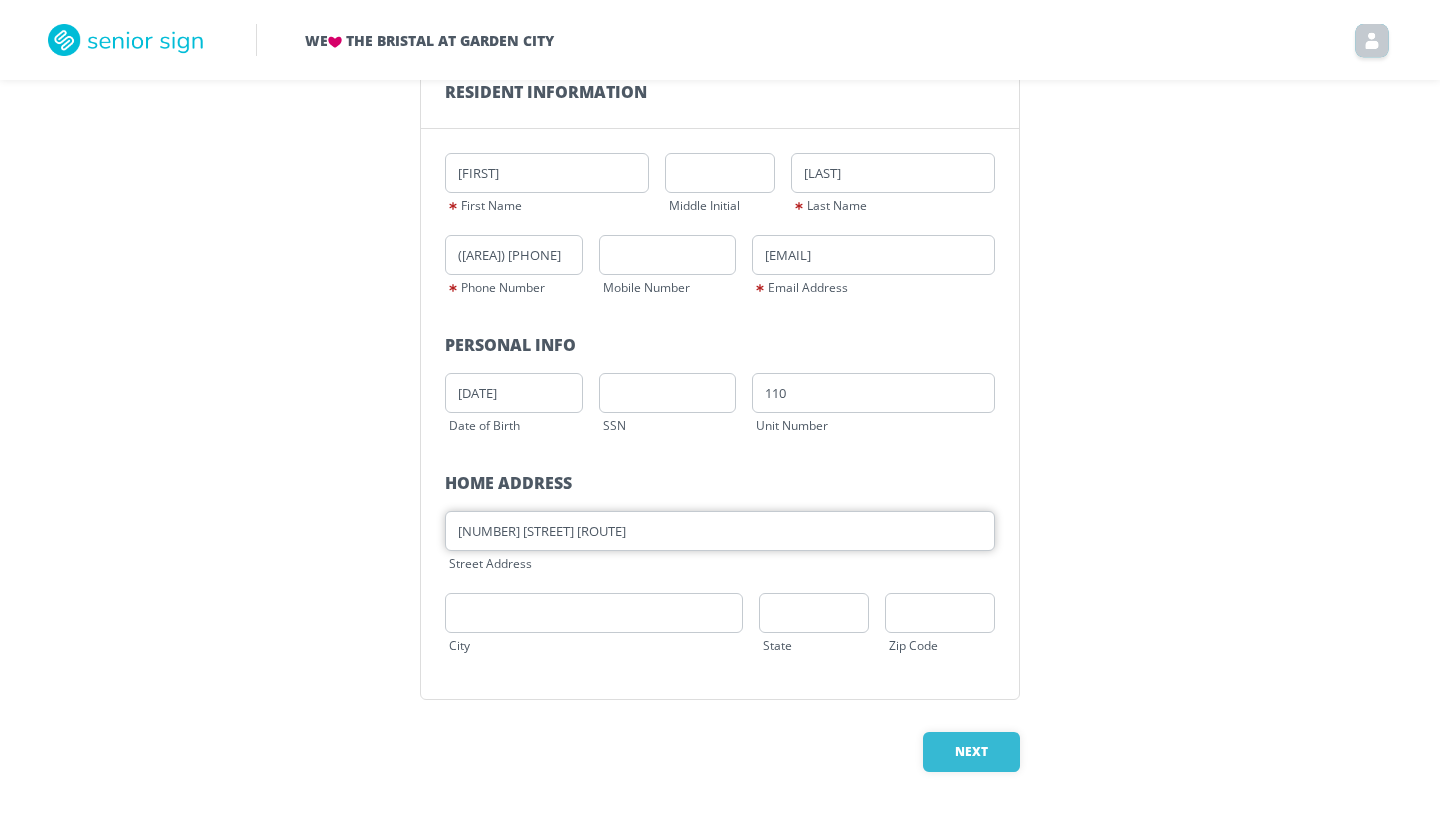 type on "[NUMBER] [STREET] [ROUTE]" 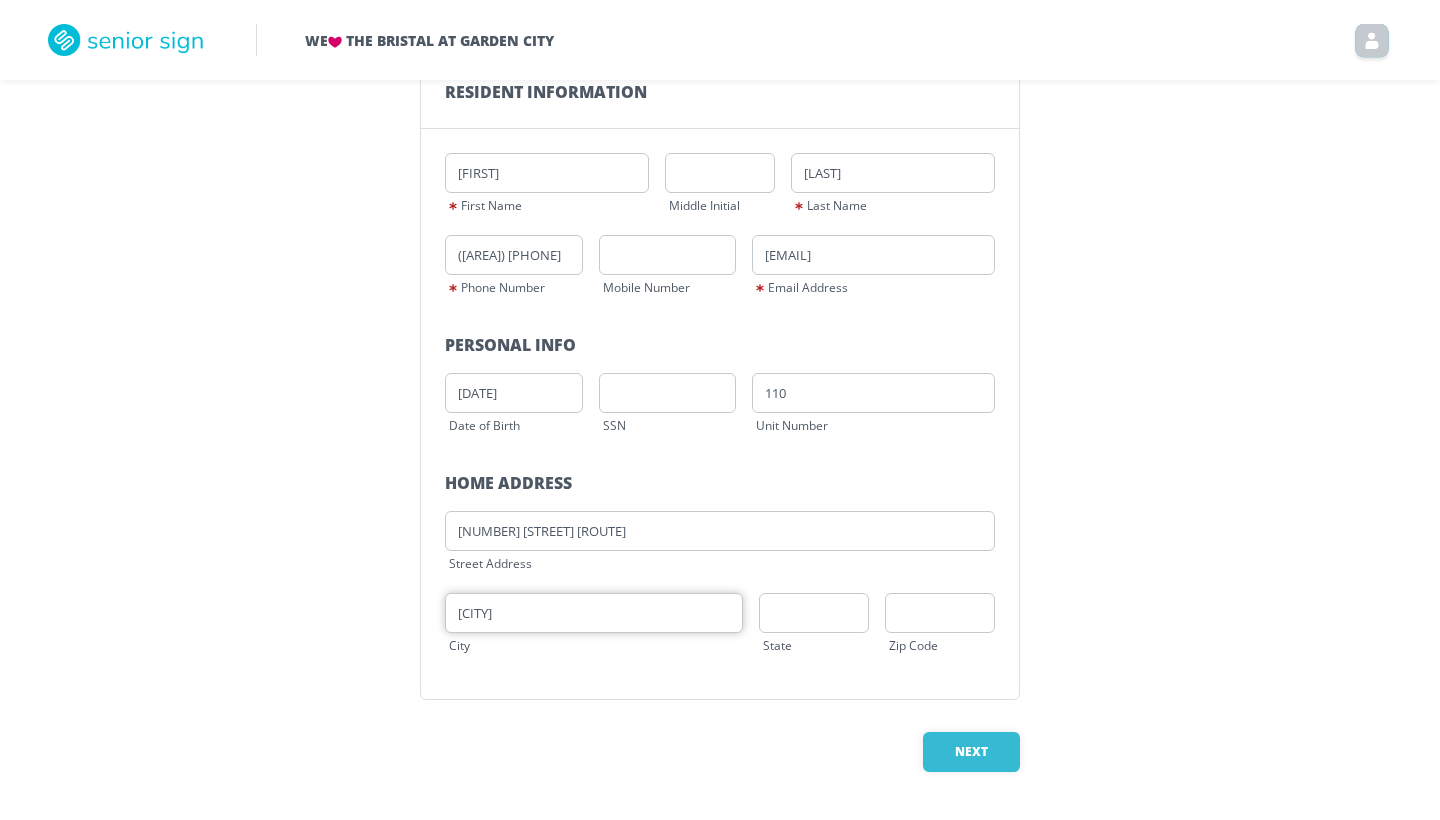 type on "[CITY]" 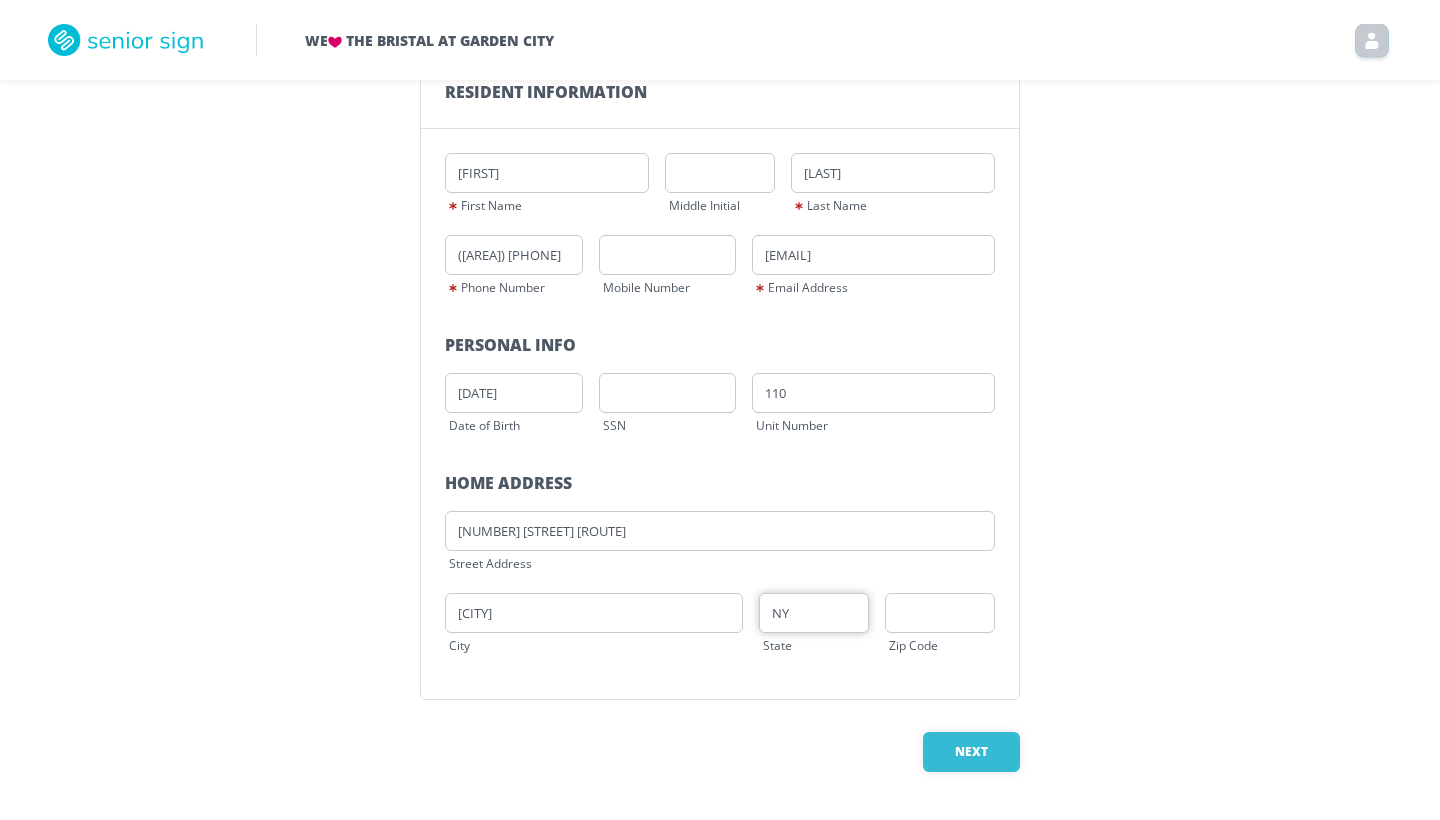 type on "NY" 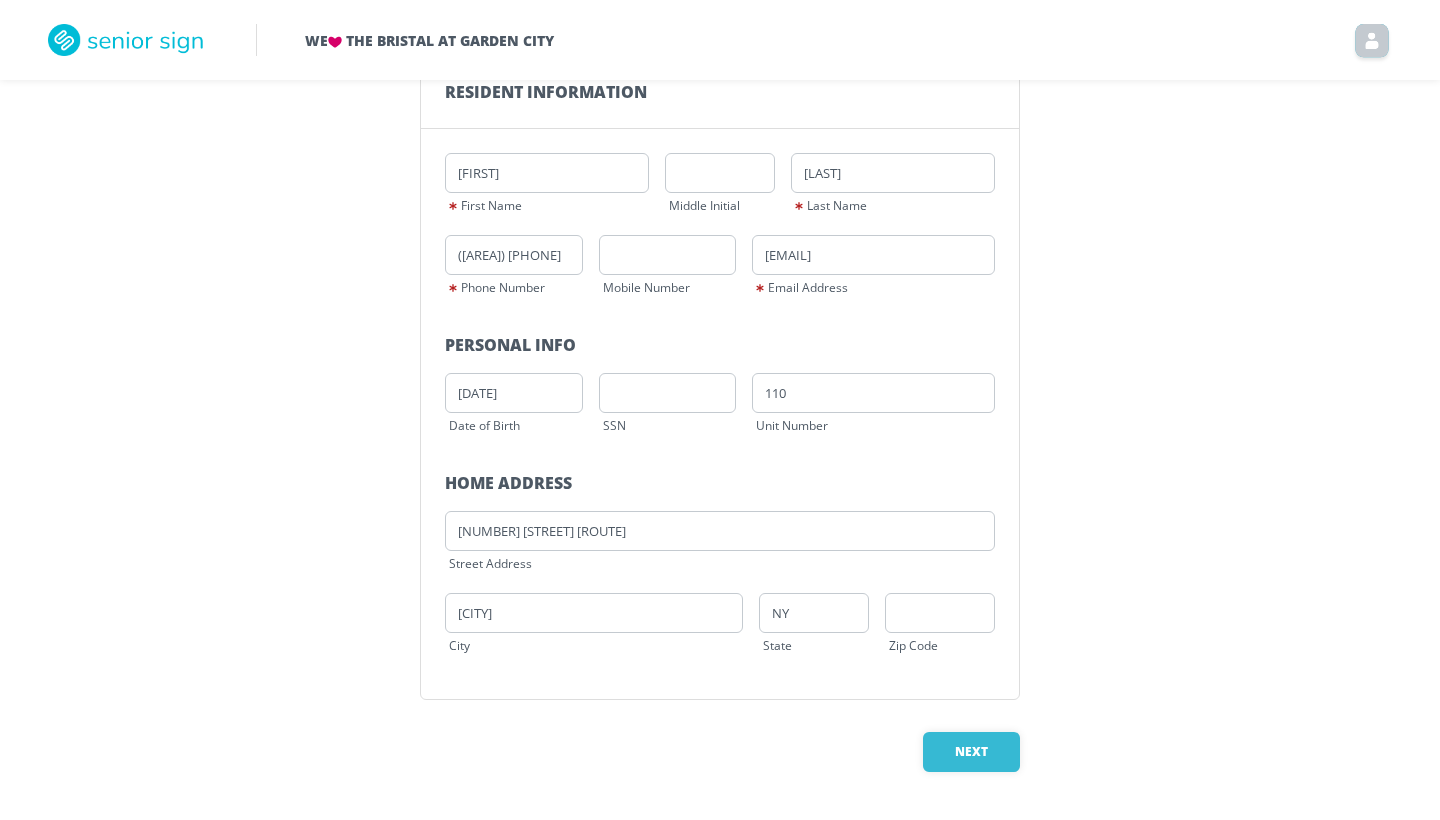 click at bounding box center [940, 613] 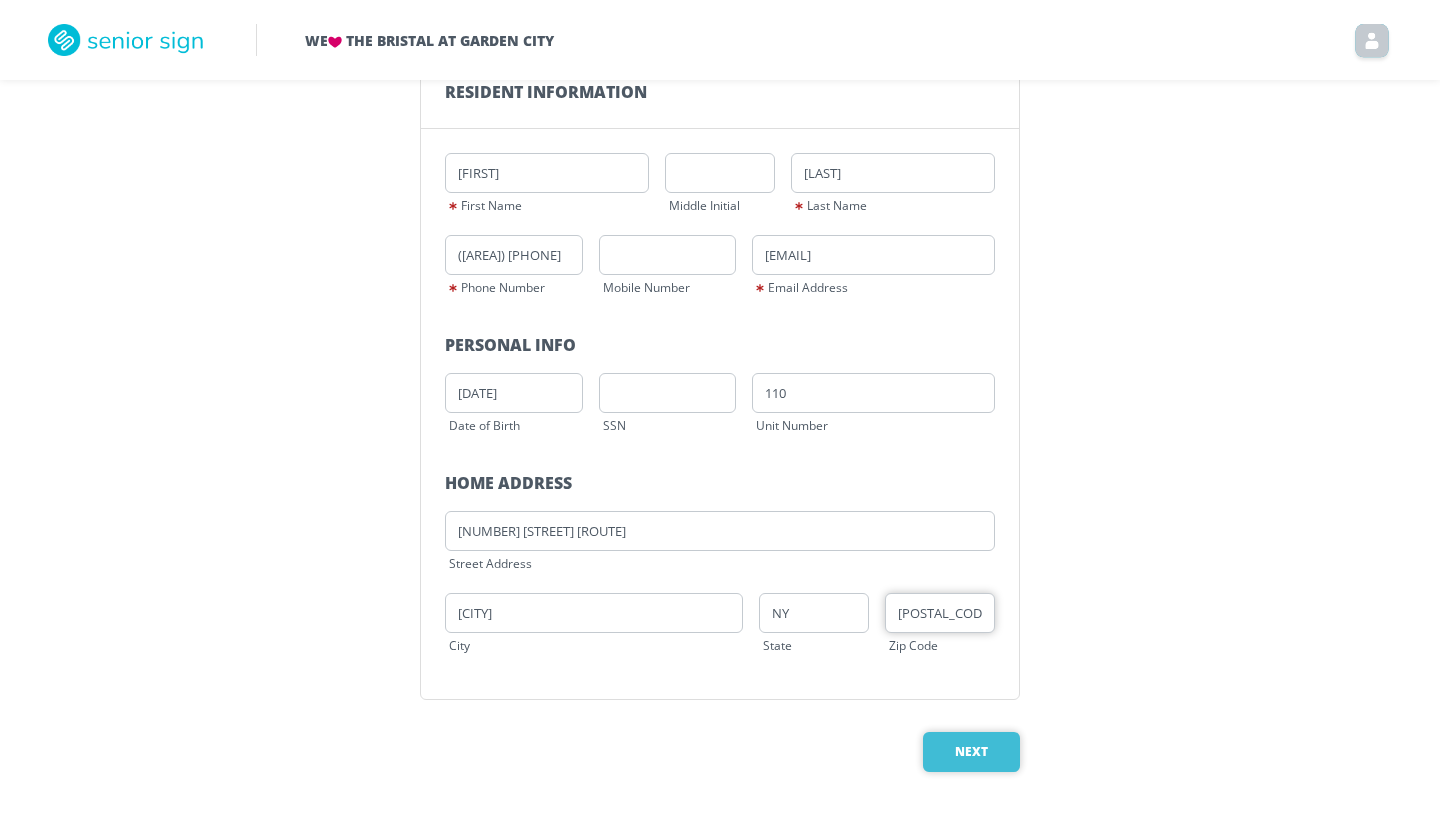 type on "[POSTAL_CODE]" 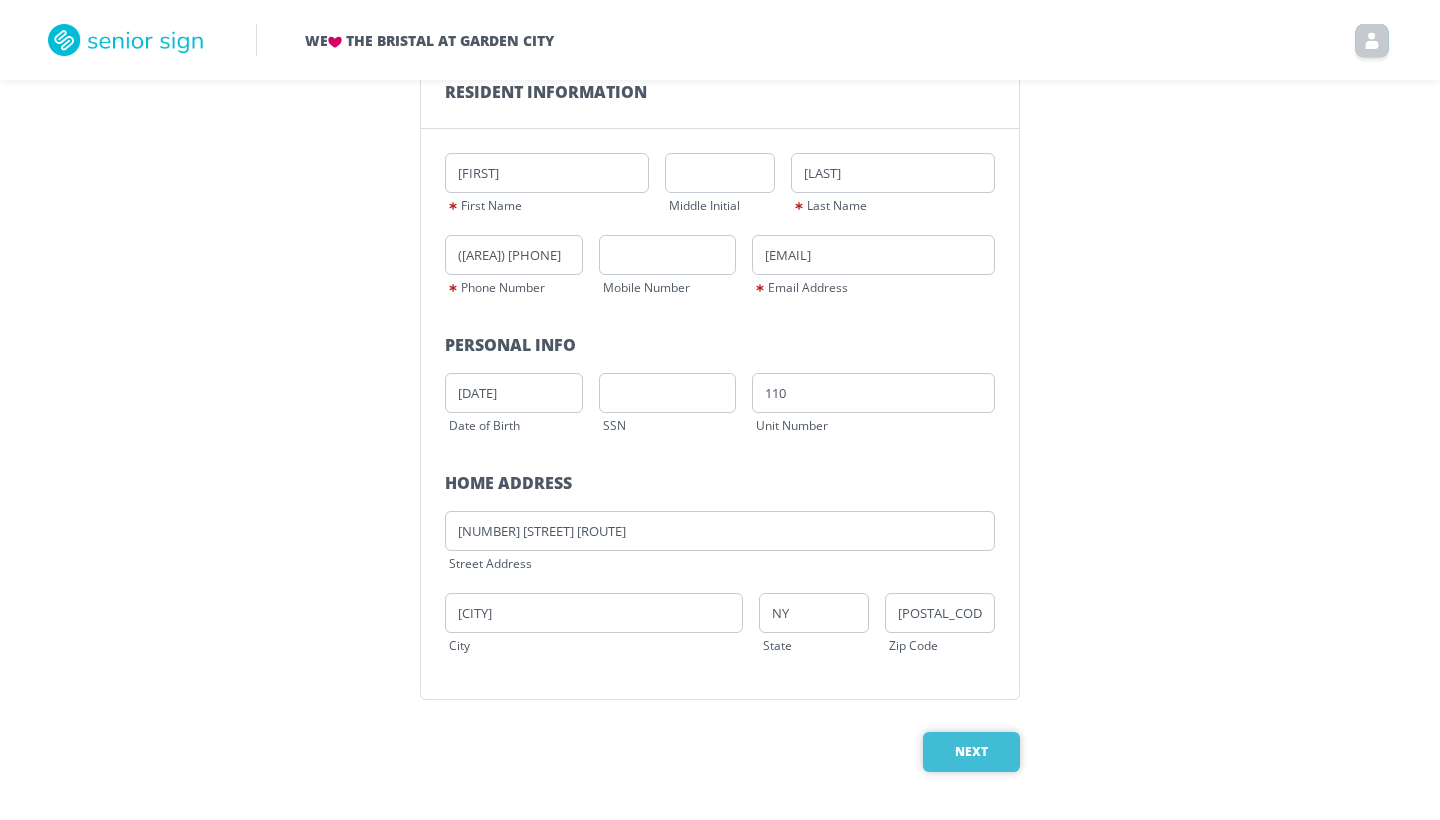 click on "Next" at bounding box center (971, 752) 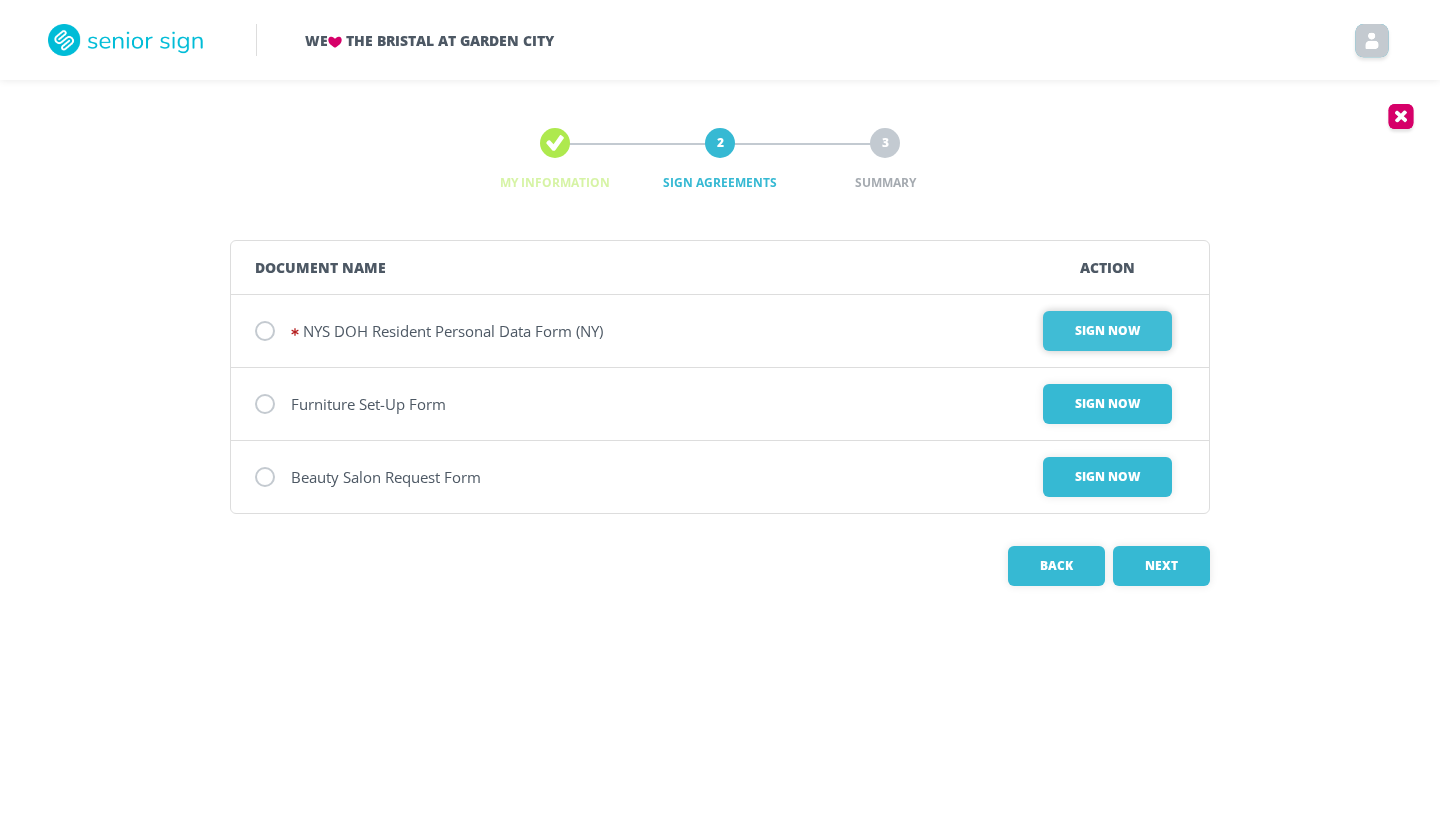 click on "Sign Now" at bounding box center [1107, 331] 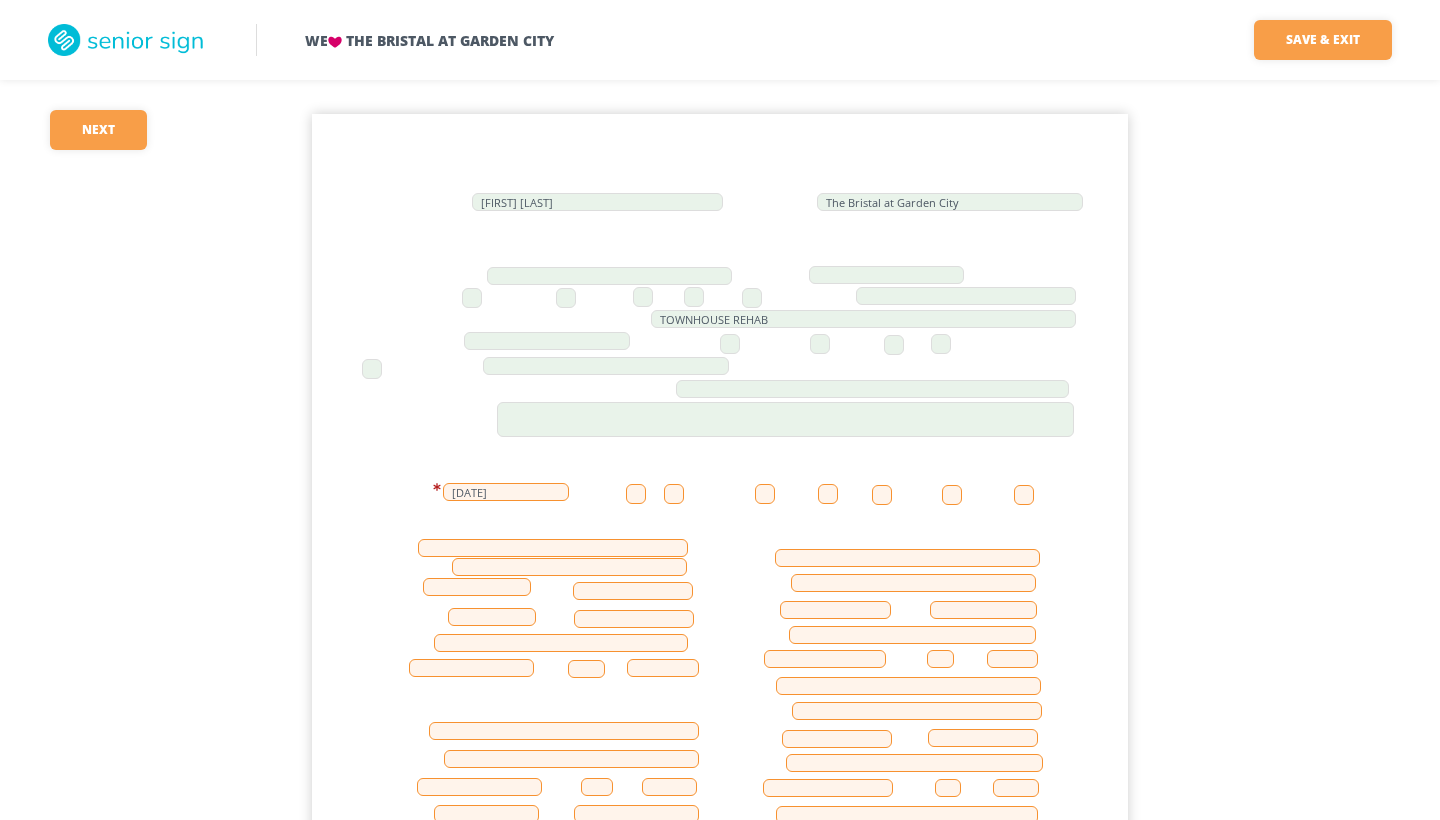 scroll, scrollTop: 77, scrollLeft: 0, axis: vertical 